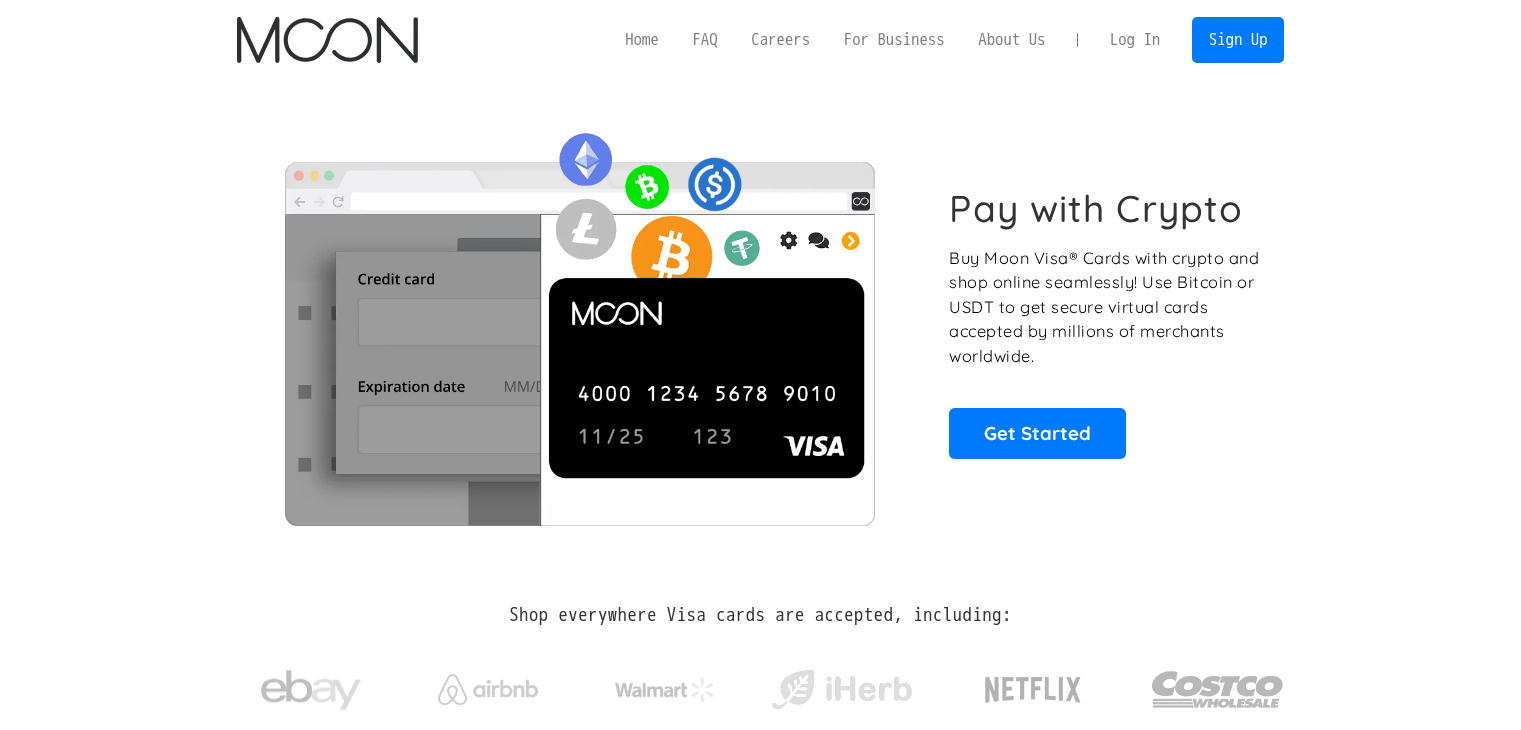 scroll, scrollTop: 0, scrollLeft: 0, axis: both 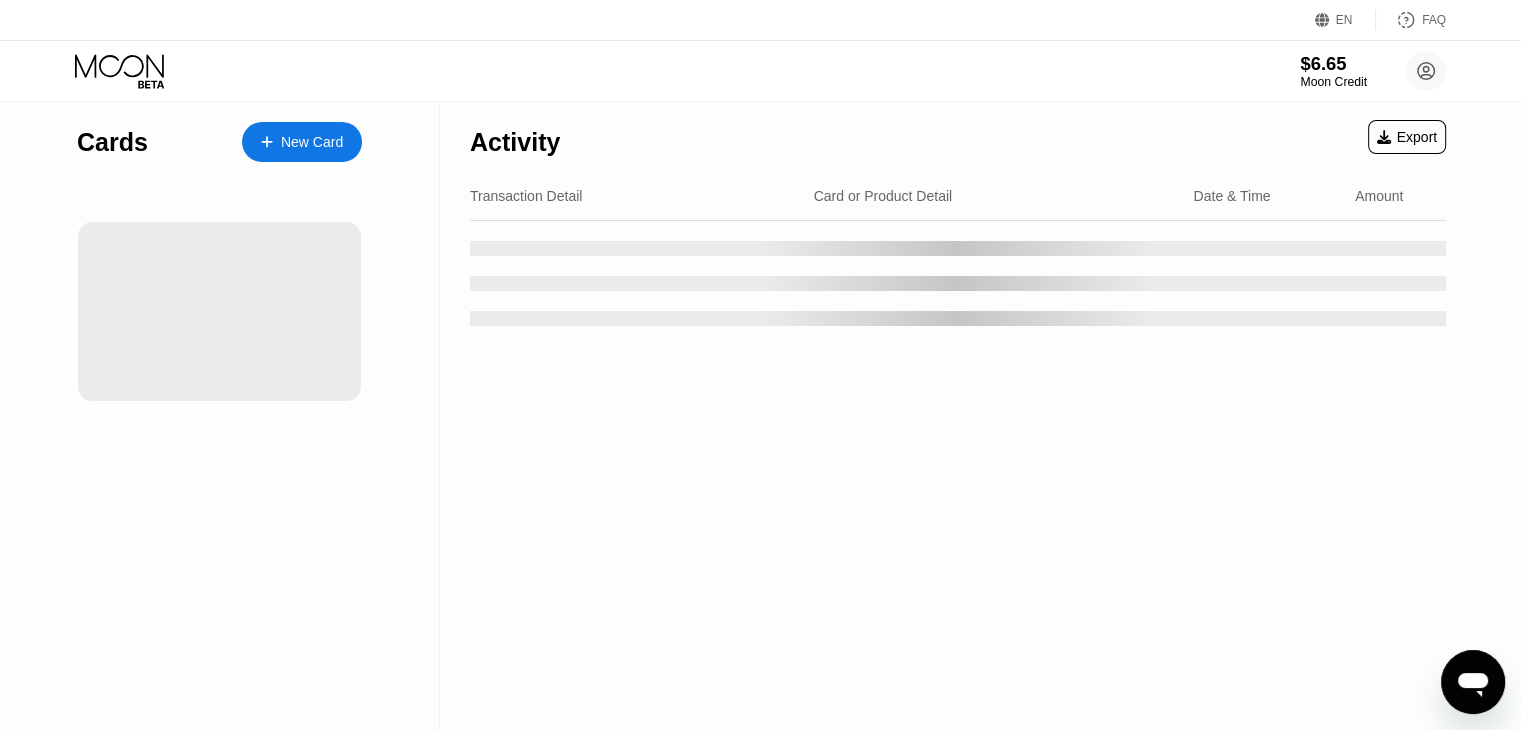 click on "$6.65" at bounding box center (1333, 63) 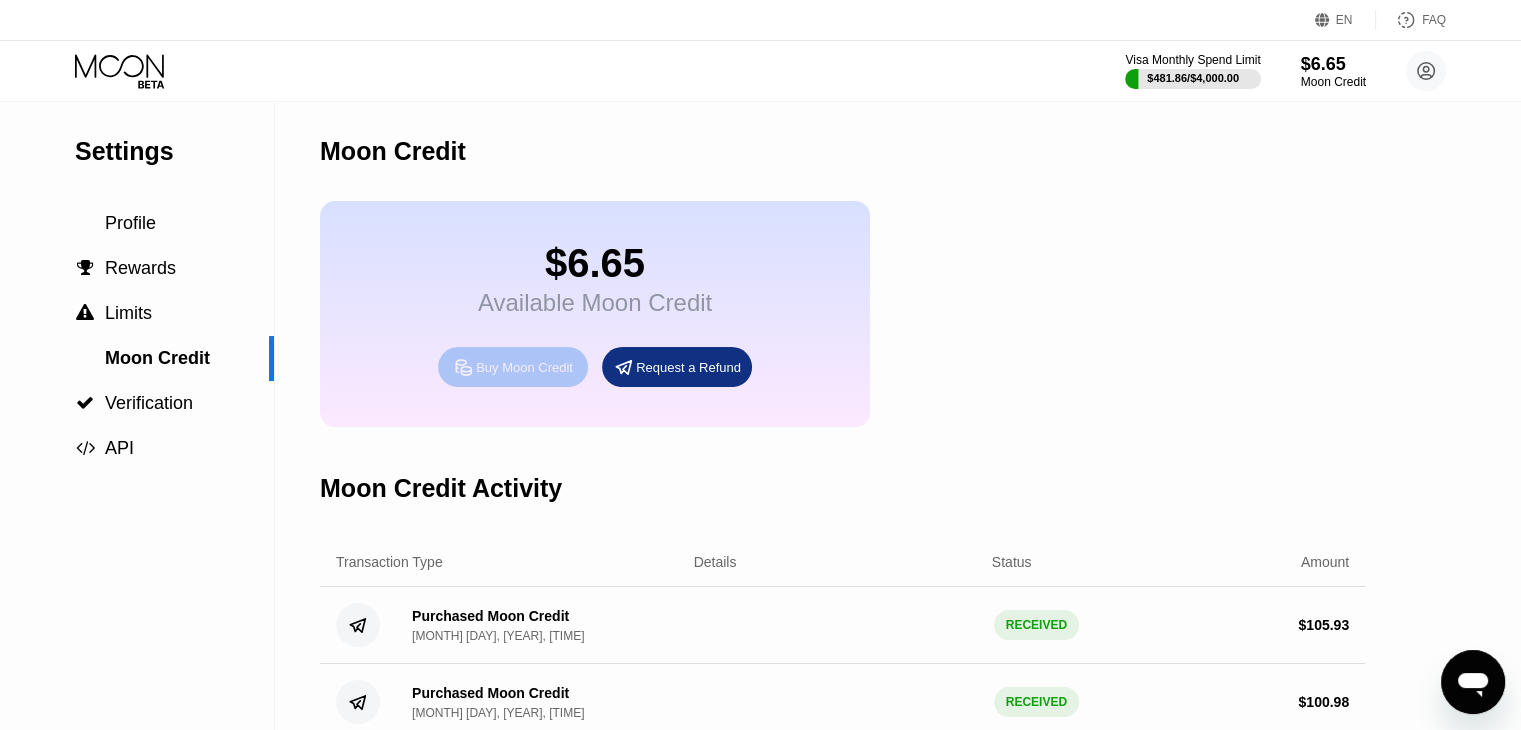 click on "Buy Moon Credit" at bounding box center (524, 367) 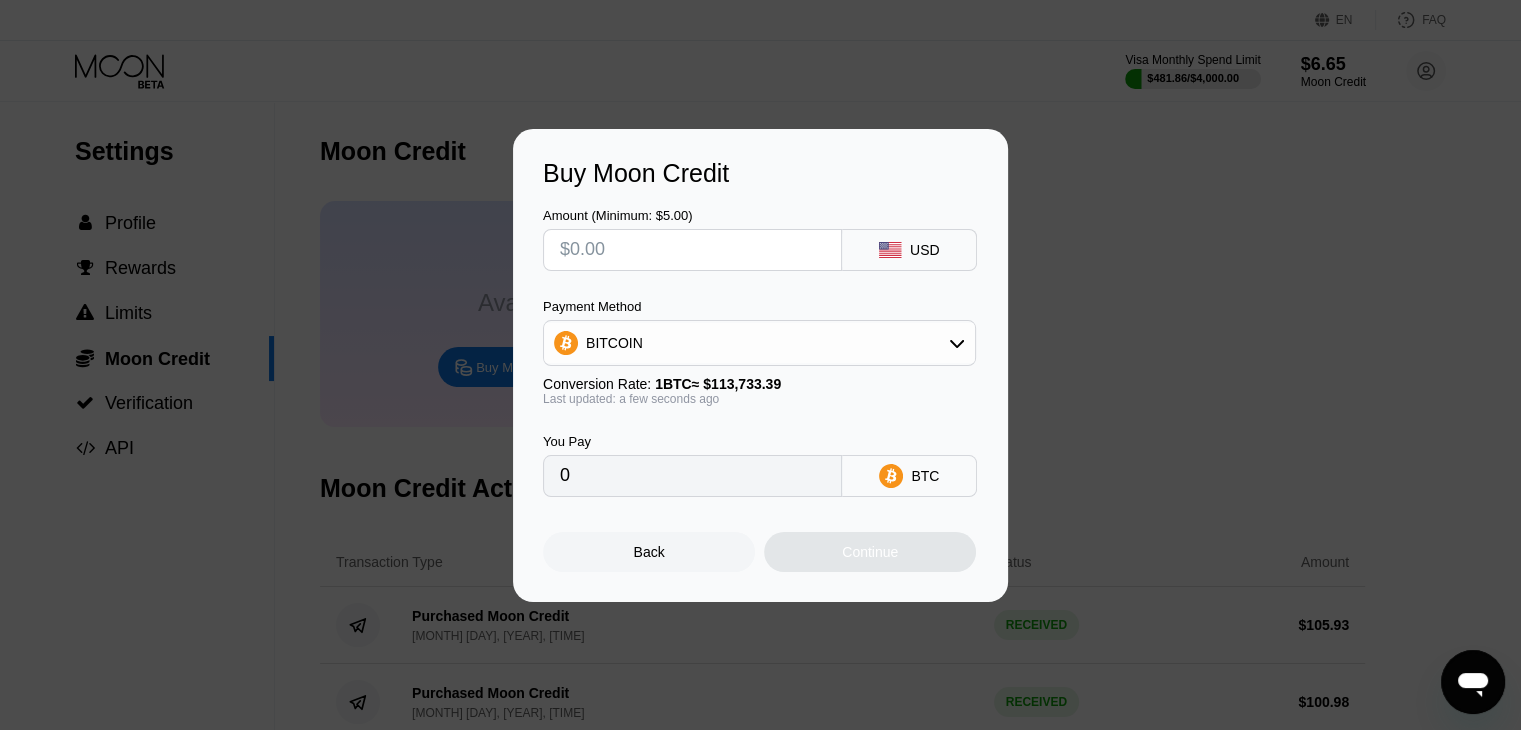 click at bounding box center (692, 250) 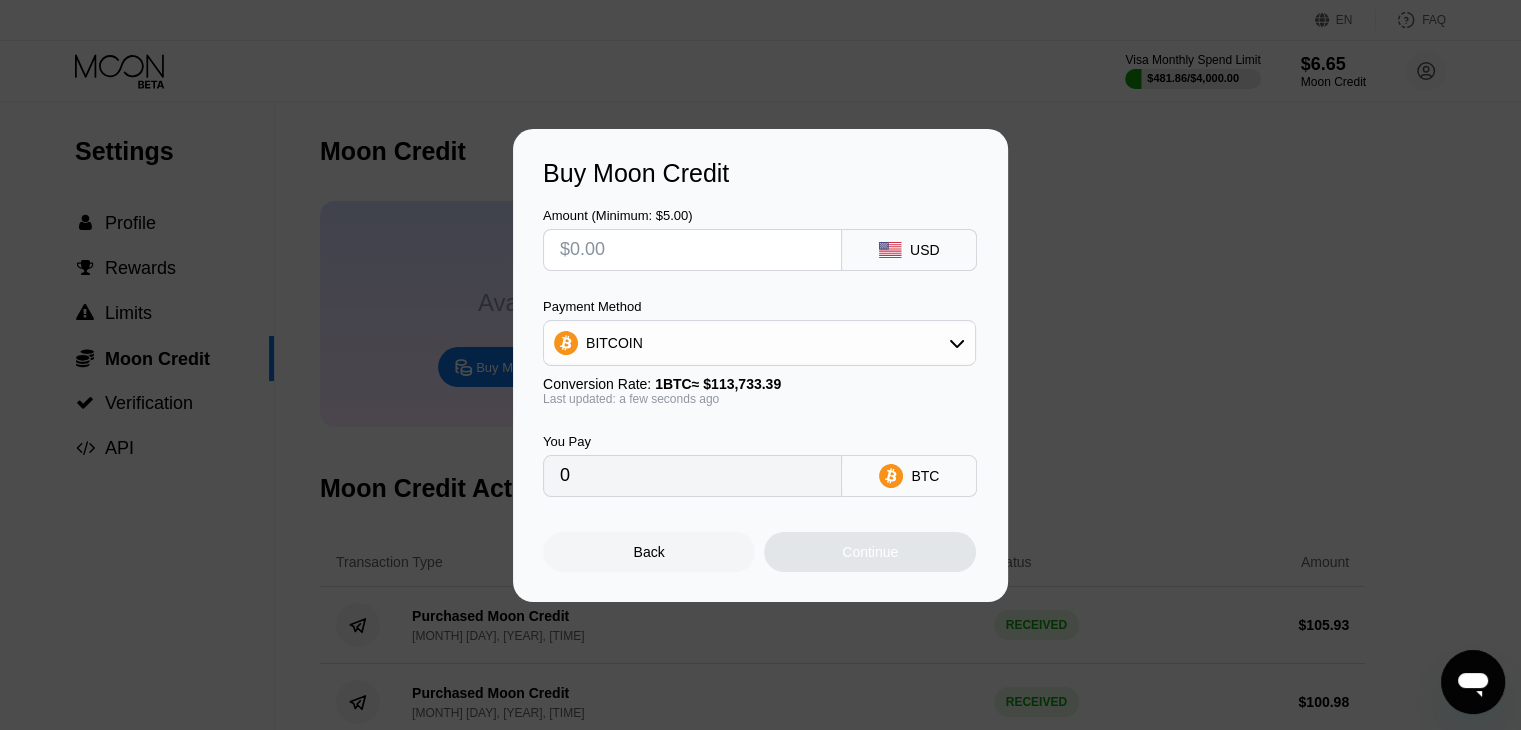 type on "$9" 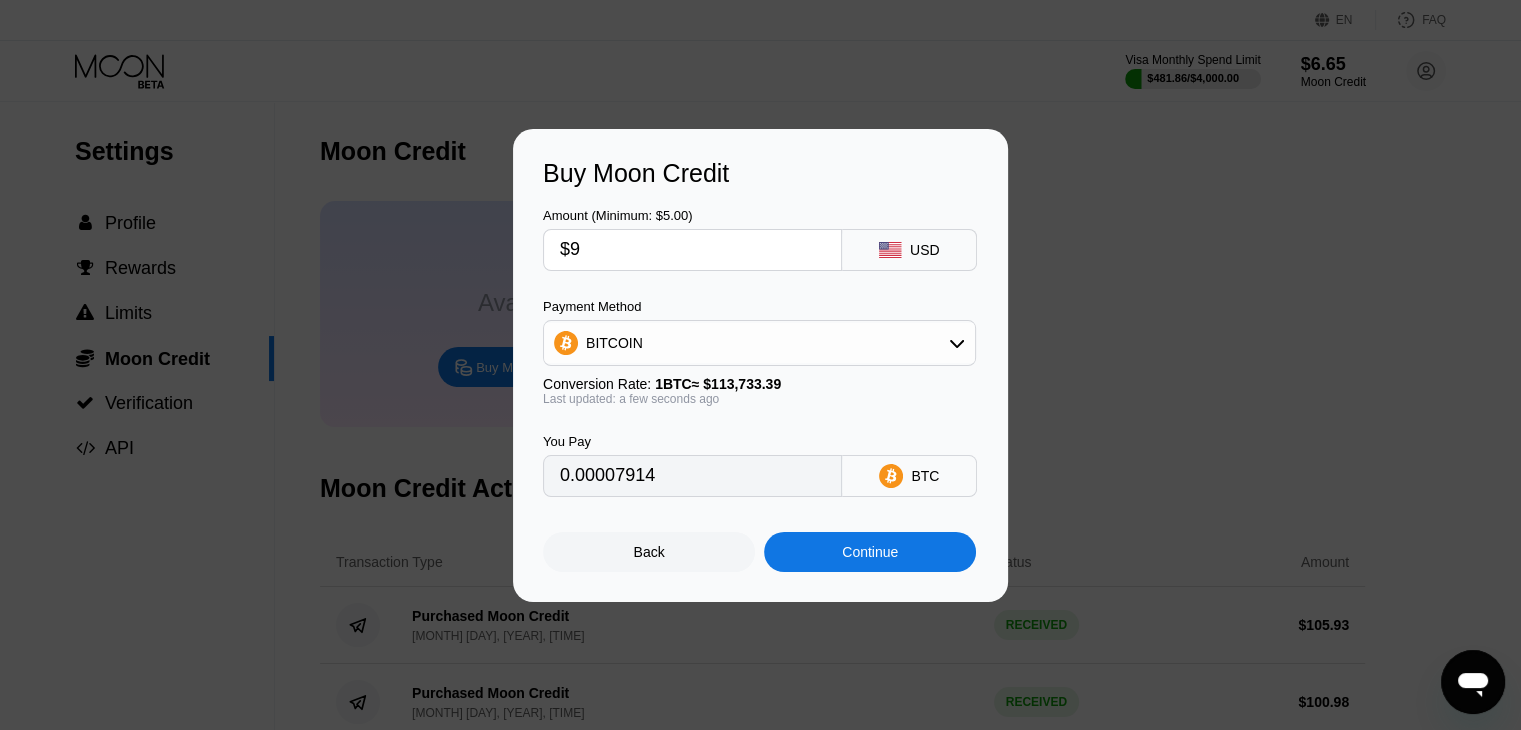 type on "0.00007914" 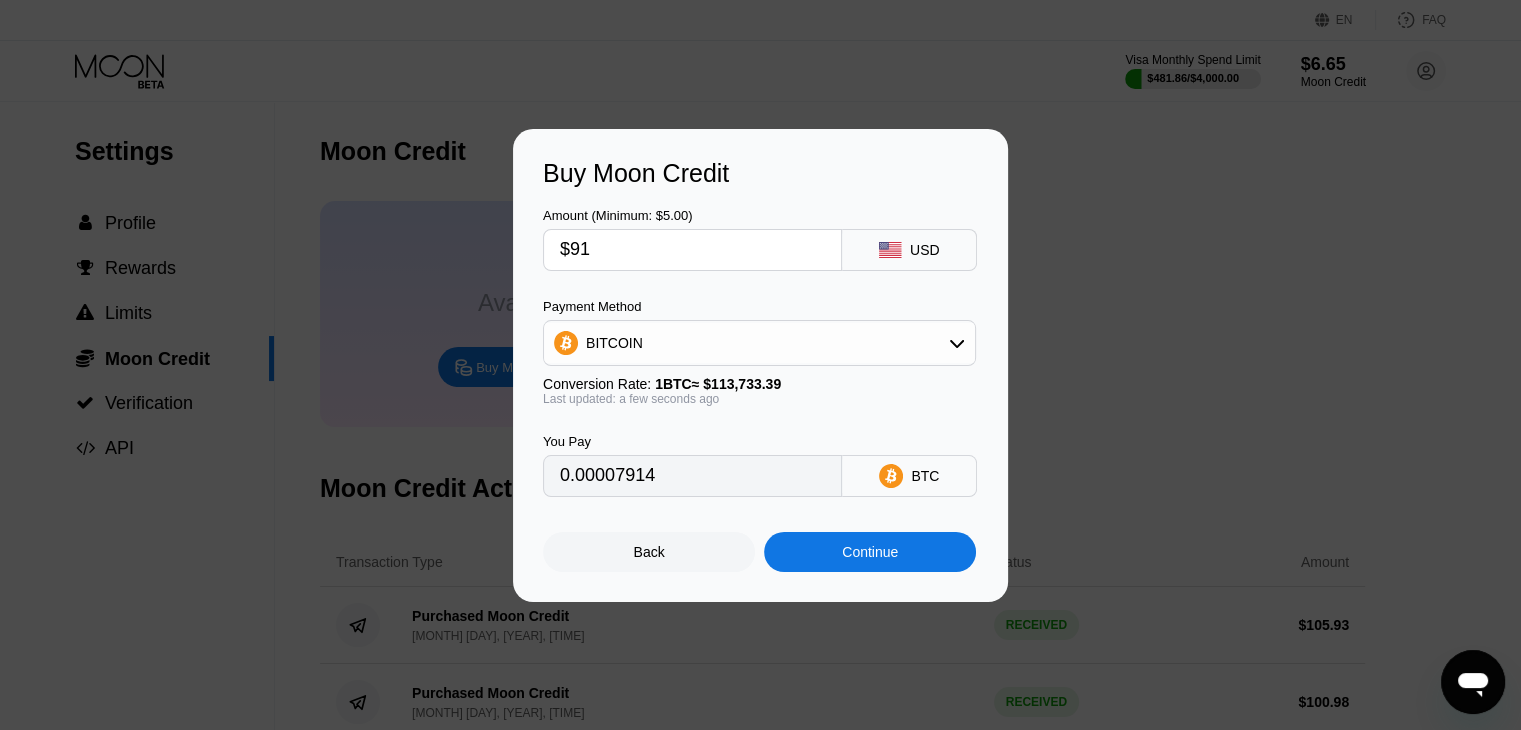 type on "0.00080012" 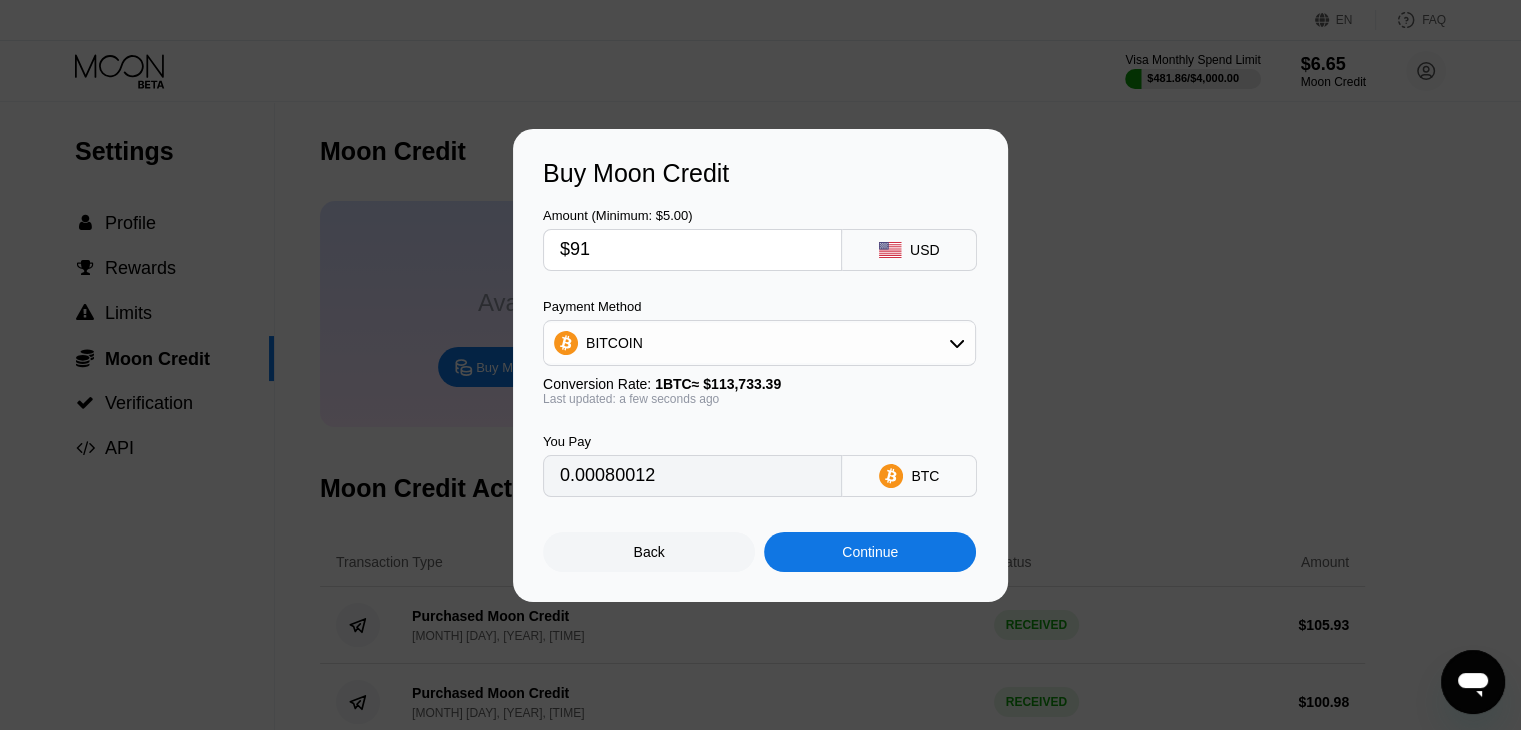 type on "$9" 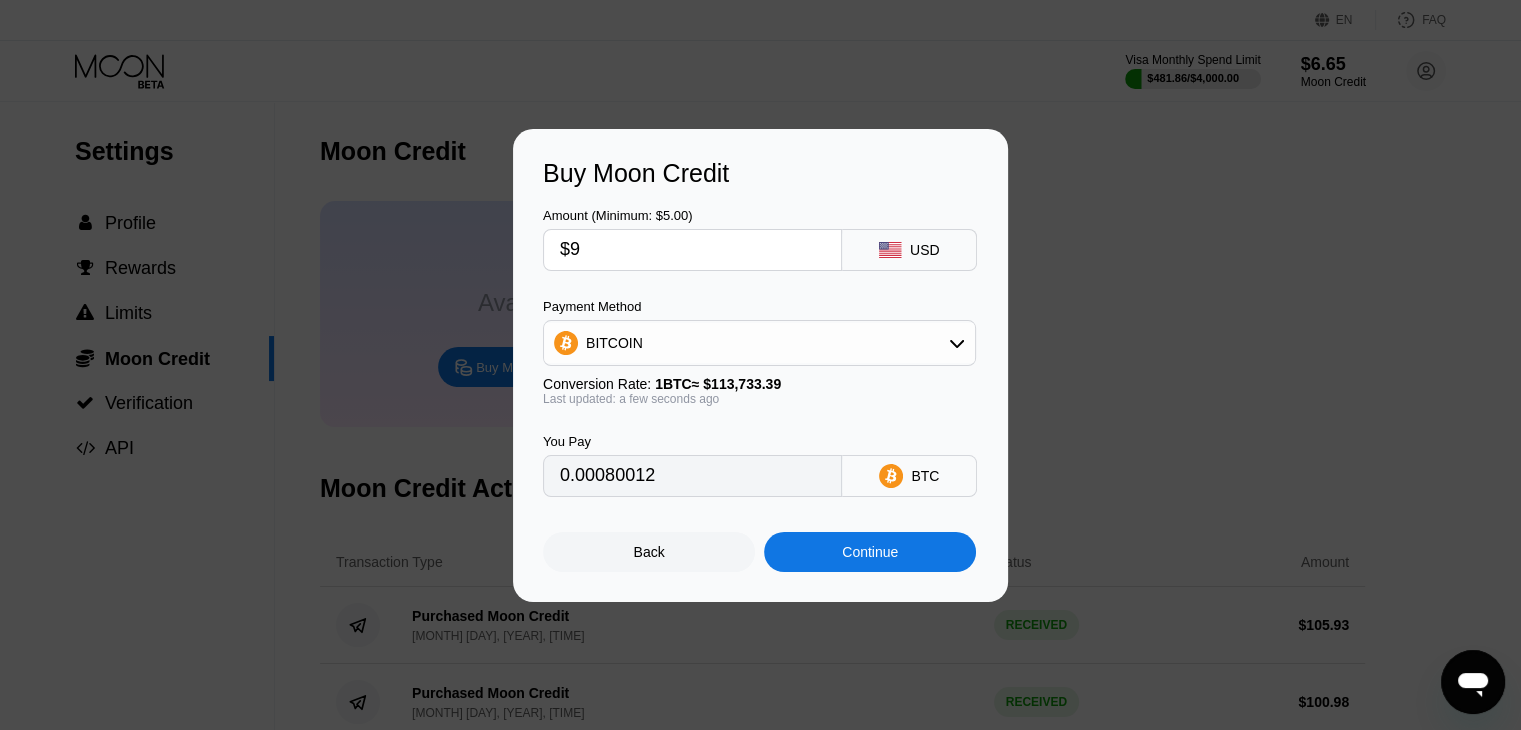 type on "0.00007914" 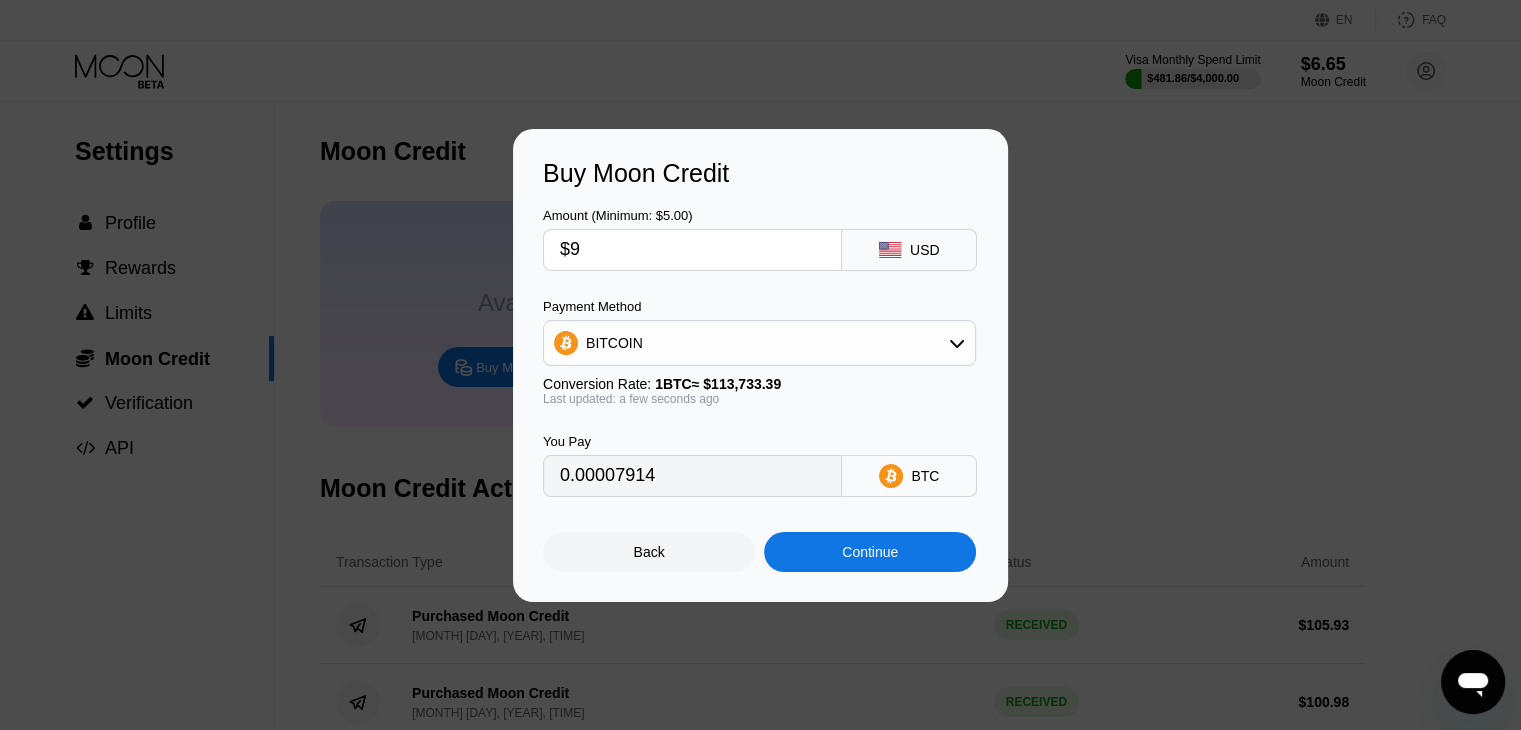 type 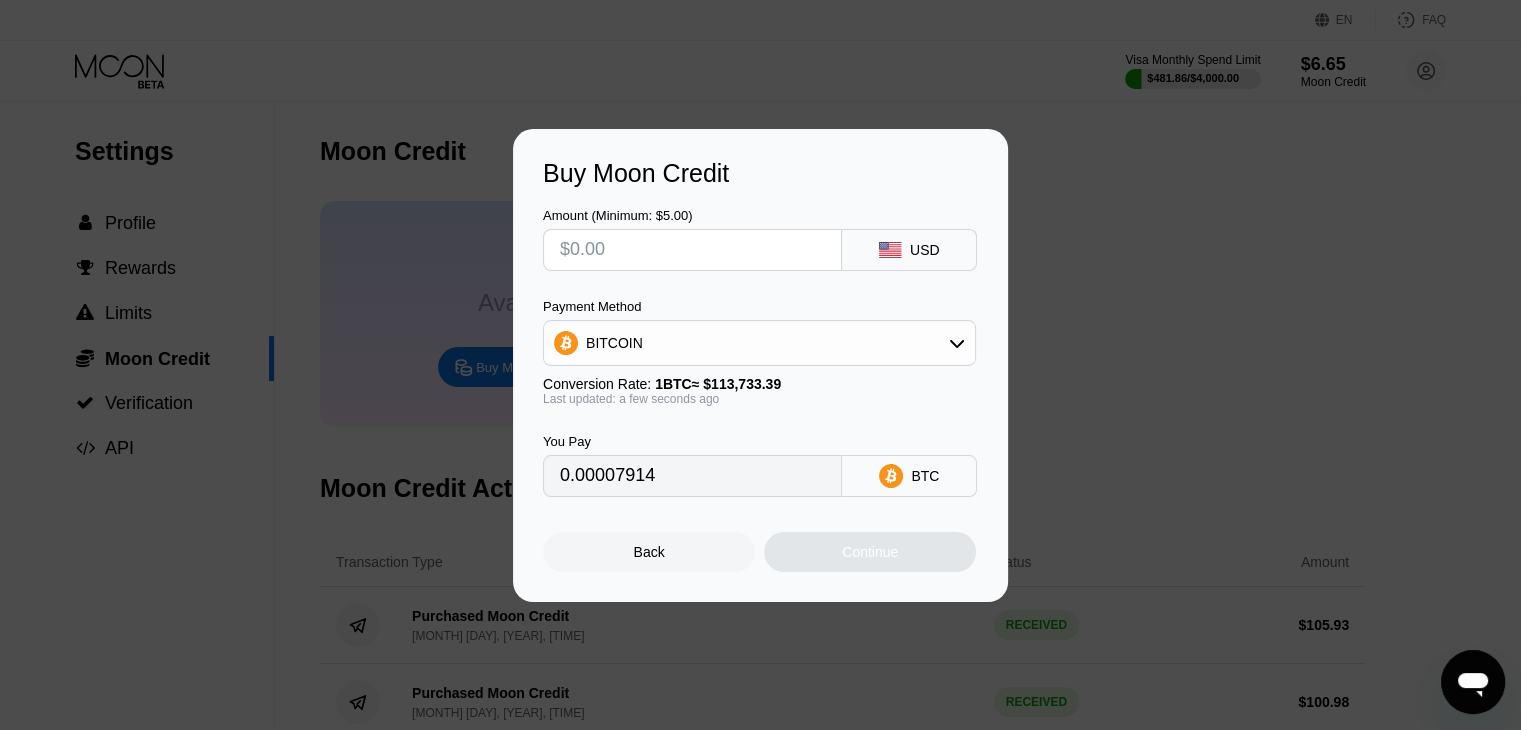 type on "0" 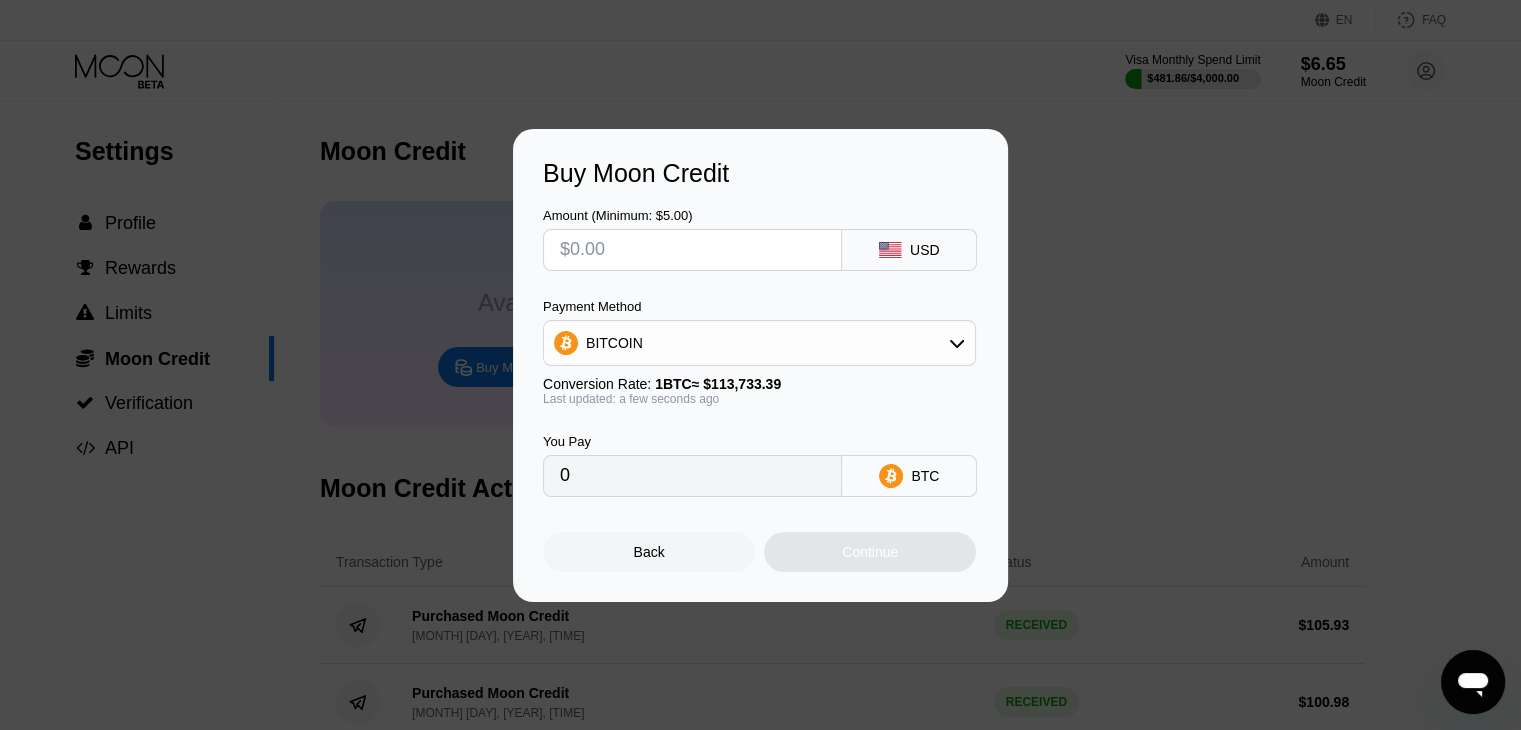 type on "$8" 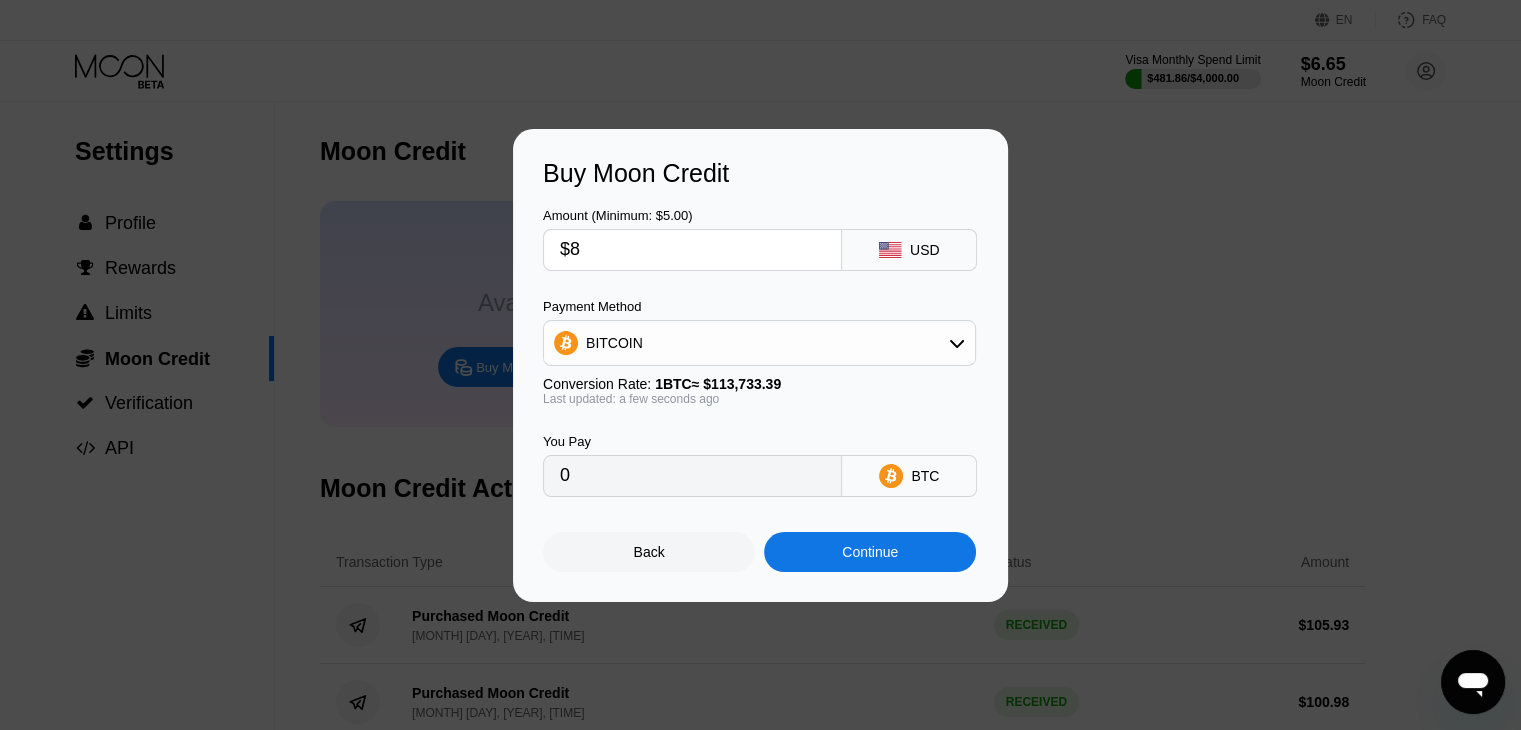 type on "0.00007034" 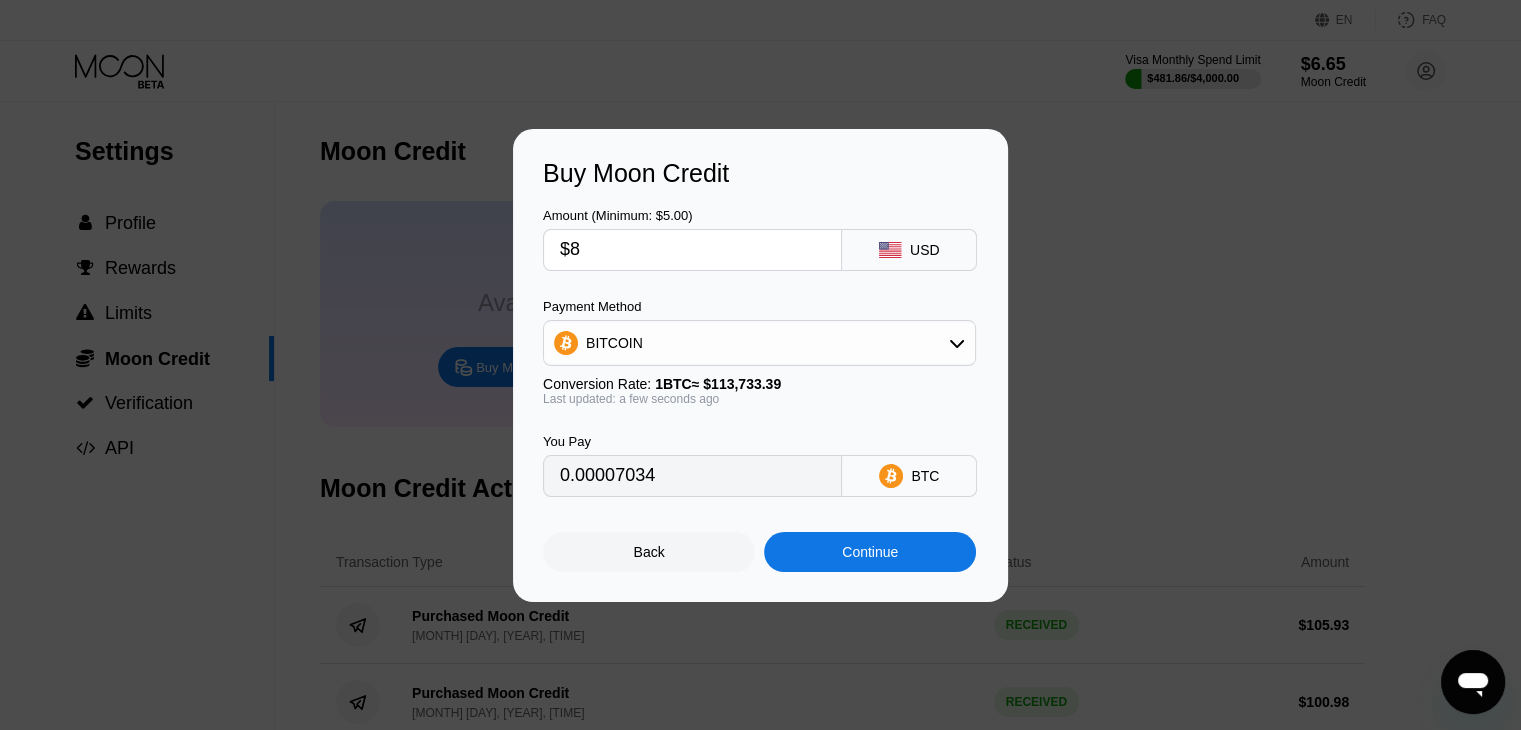 type on "$86" 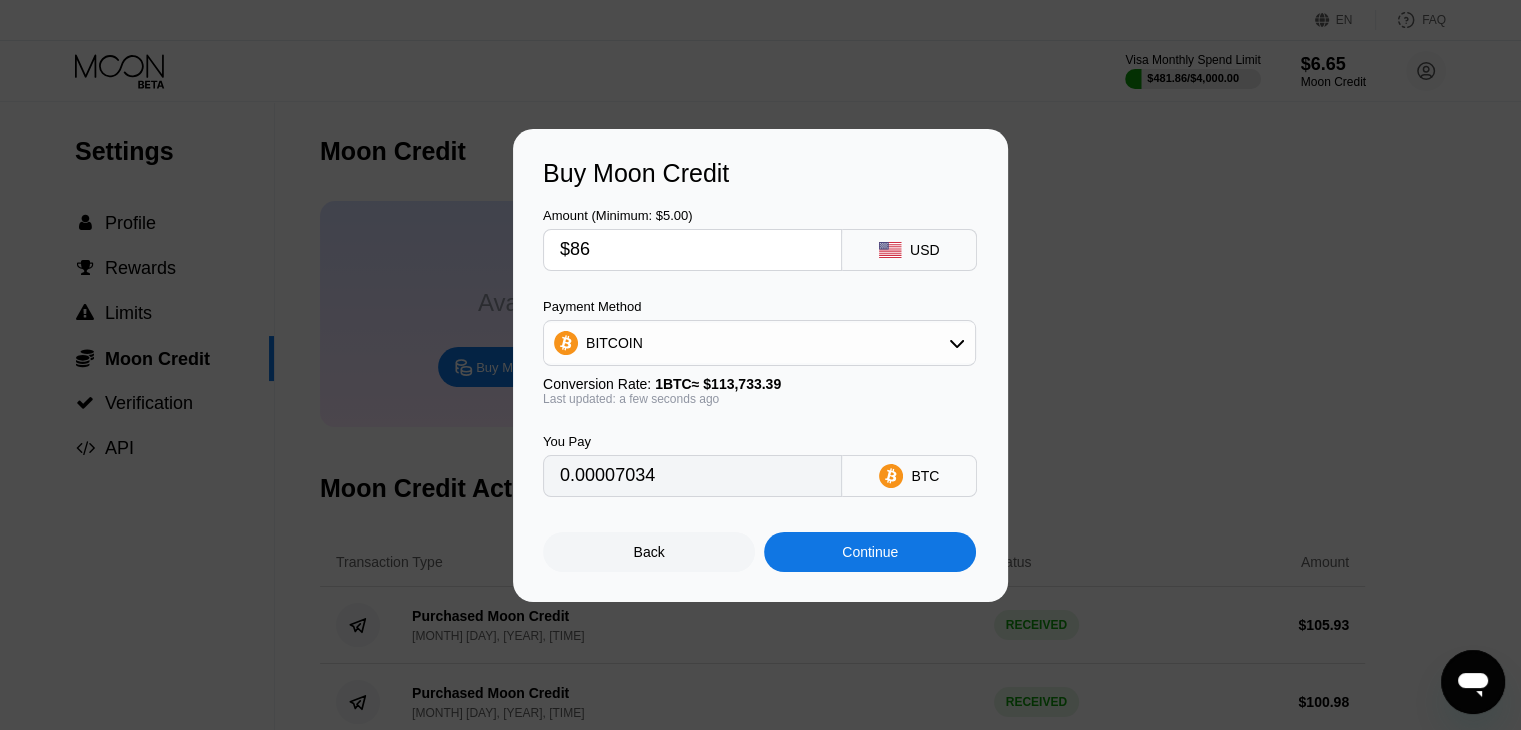 type on "0.00075616" 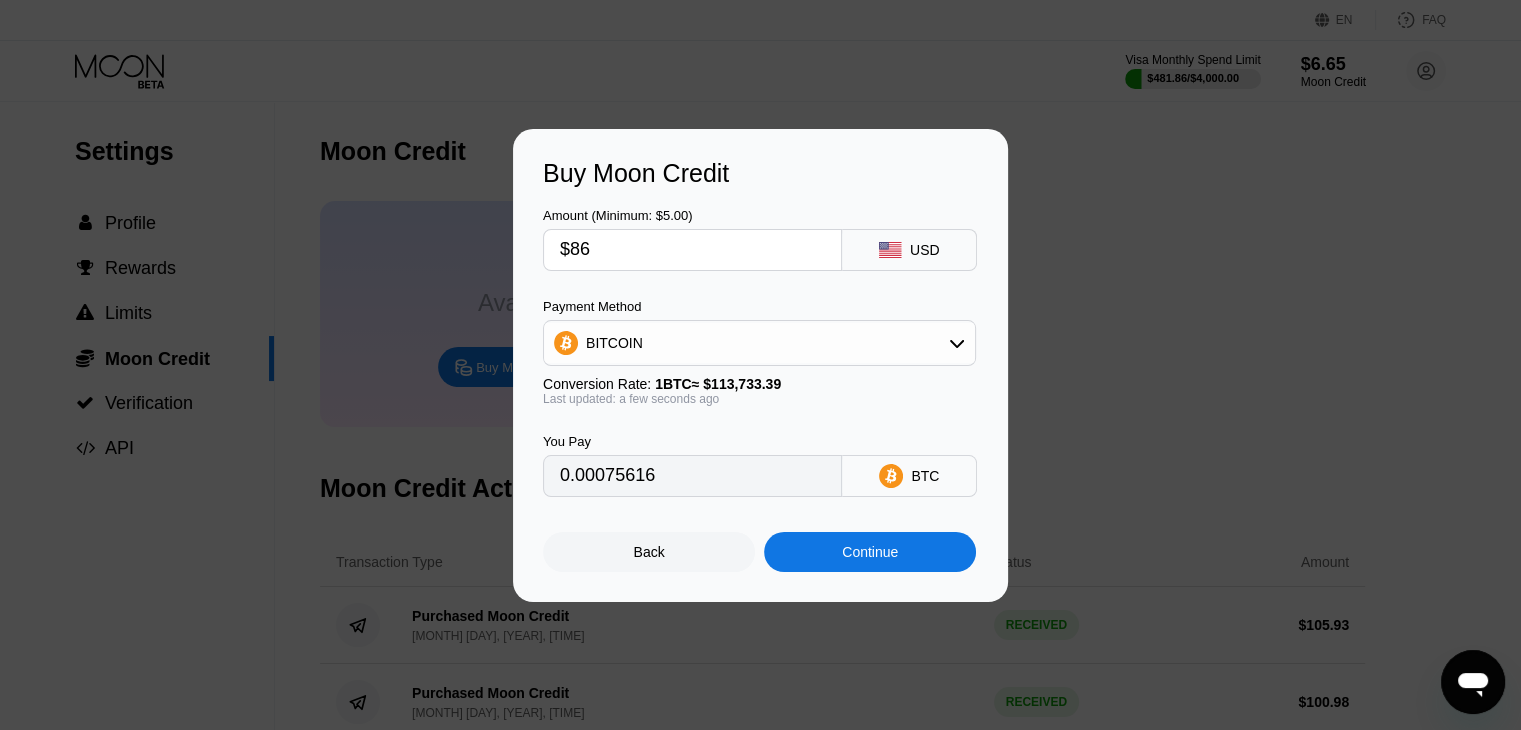 type on "$8" 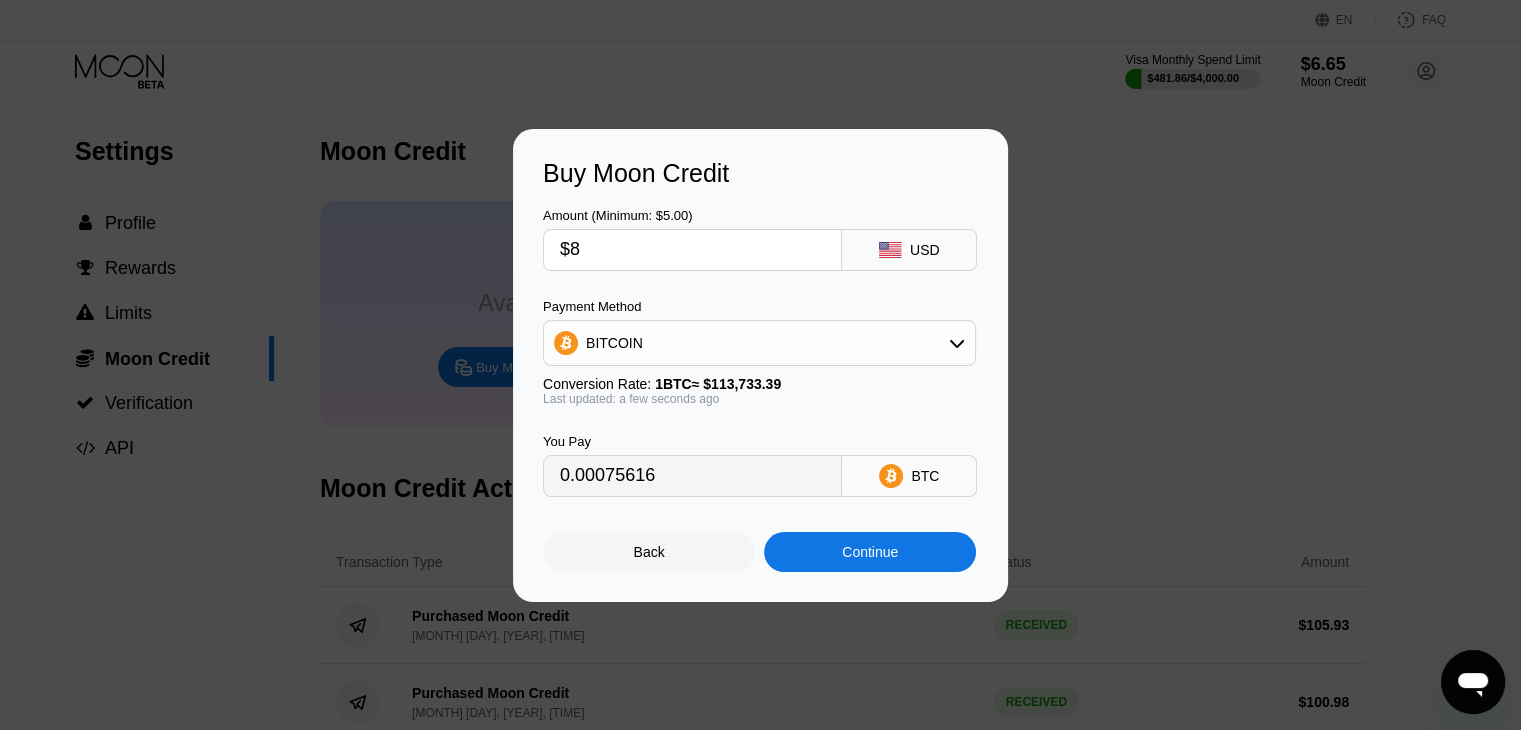 type on "0.00007034" 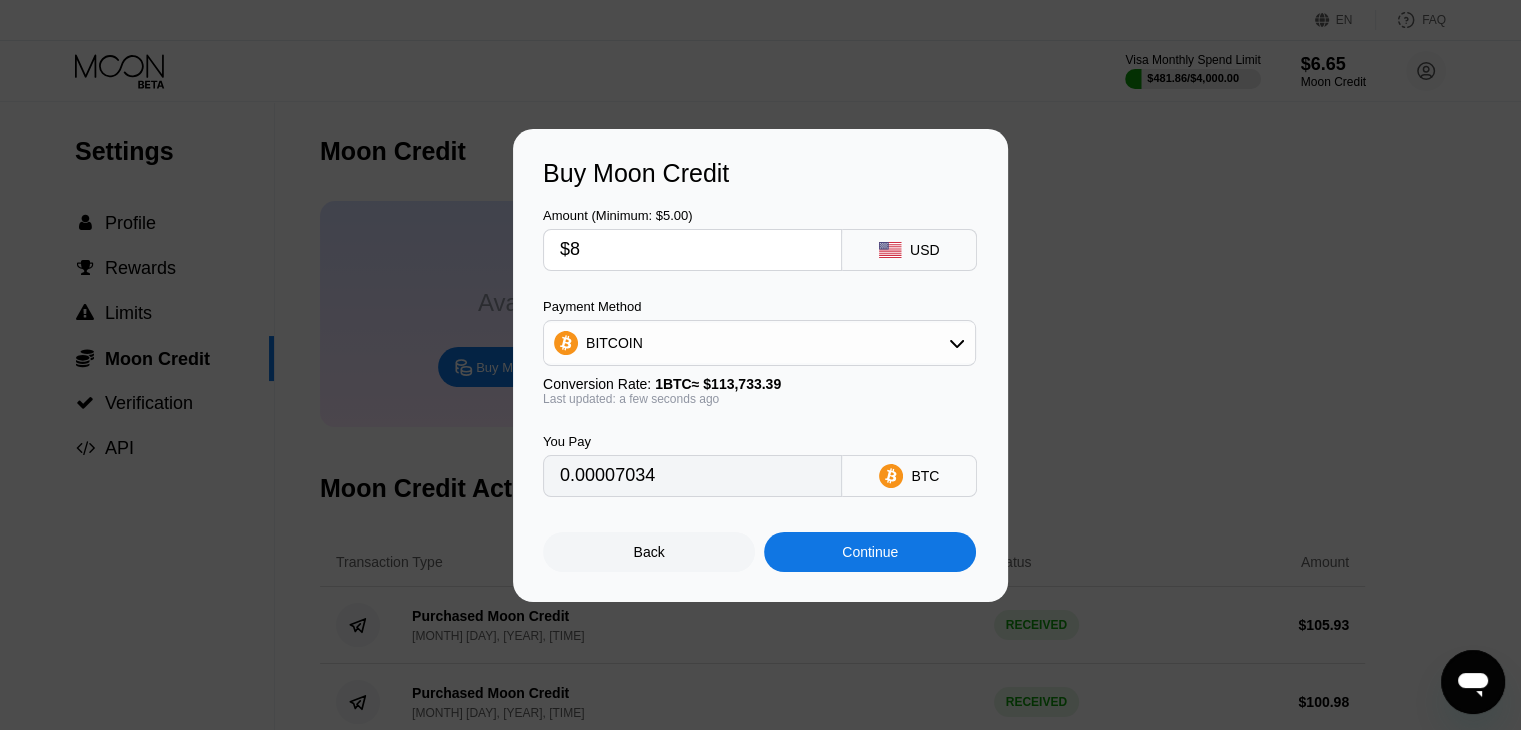 type on "$87" 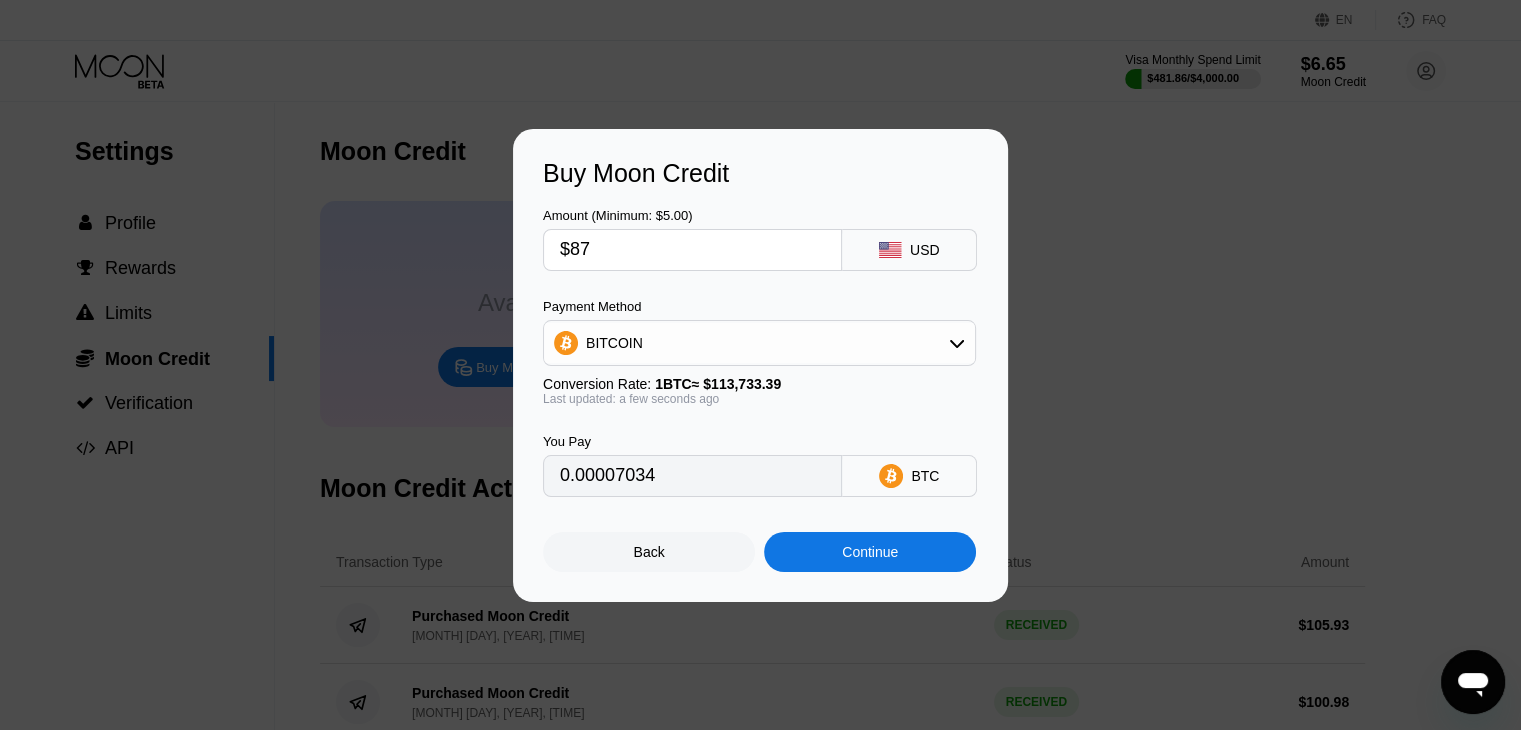 type on "0.00076495" 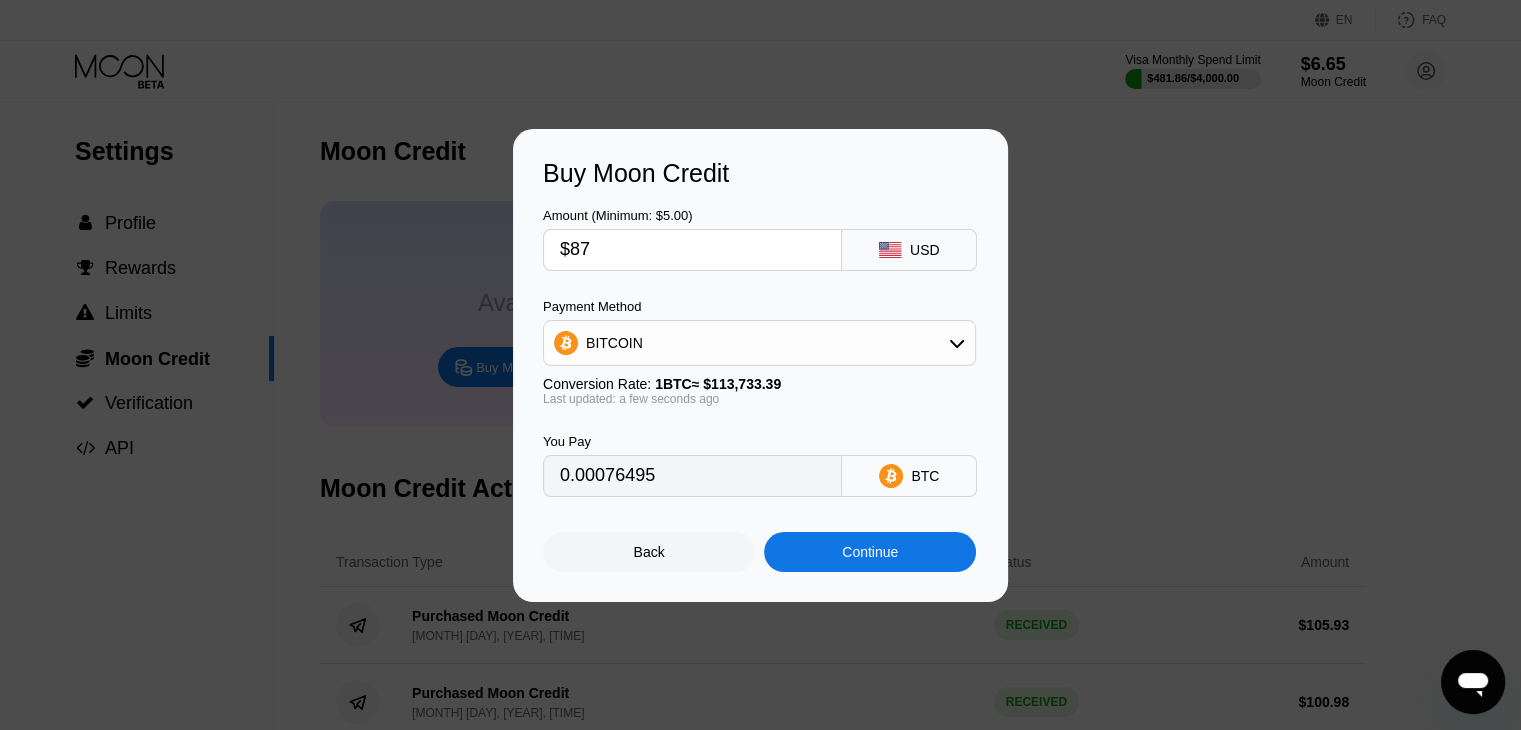 type on "$87" 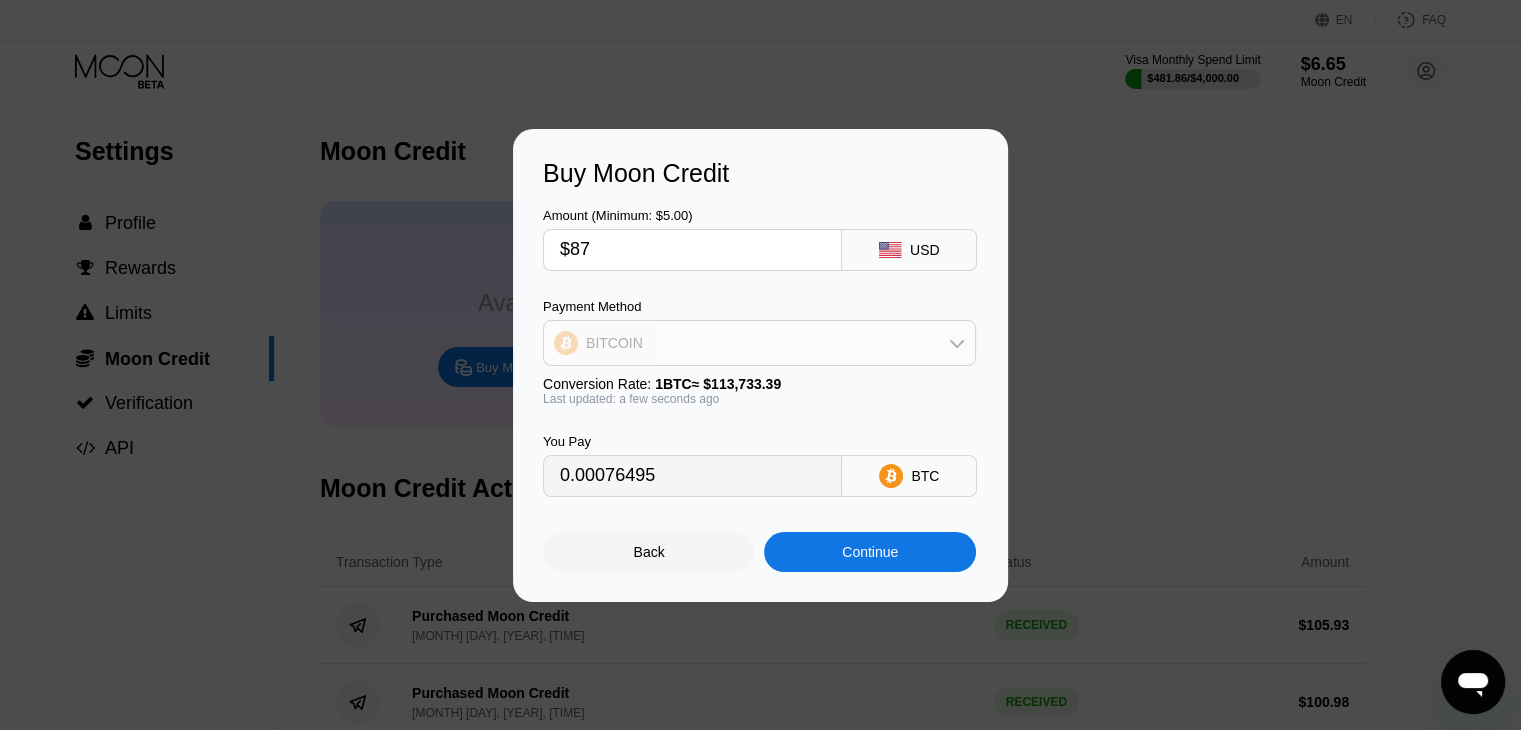 click on "BITCOIN" at bounding box center (759, 343) 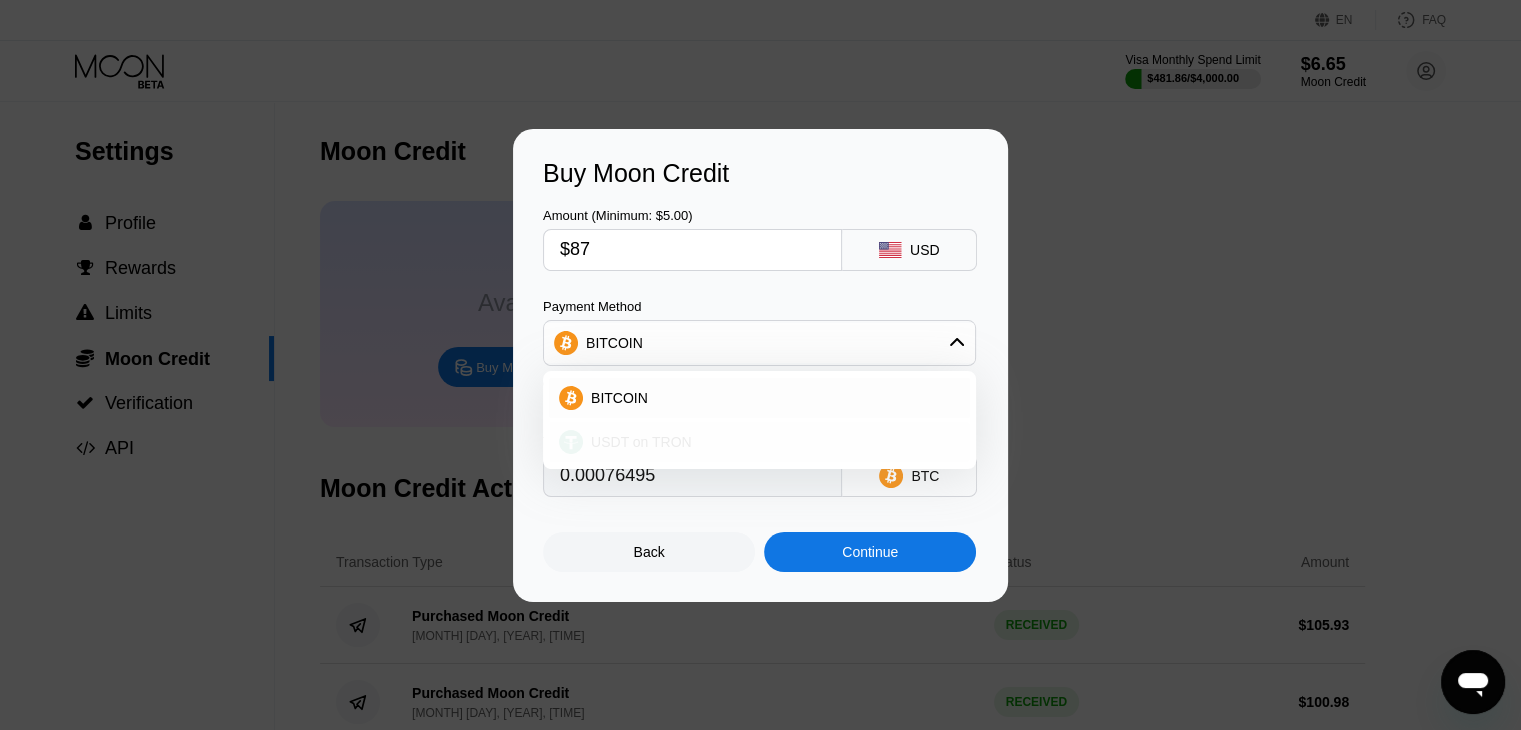click on "USDT on TRON" at bounding box center (771, 442) 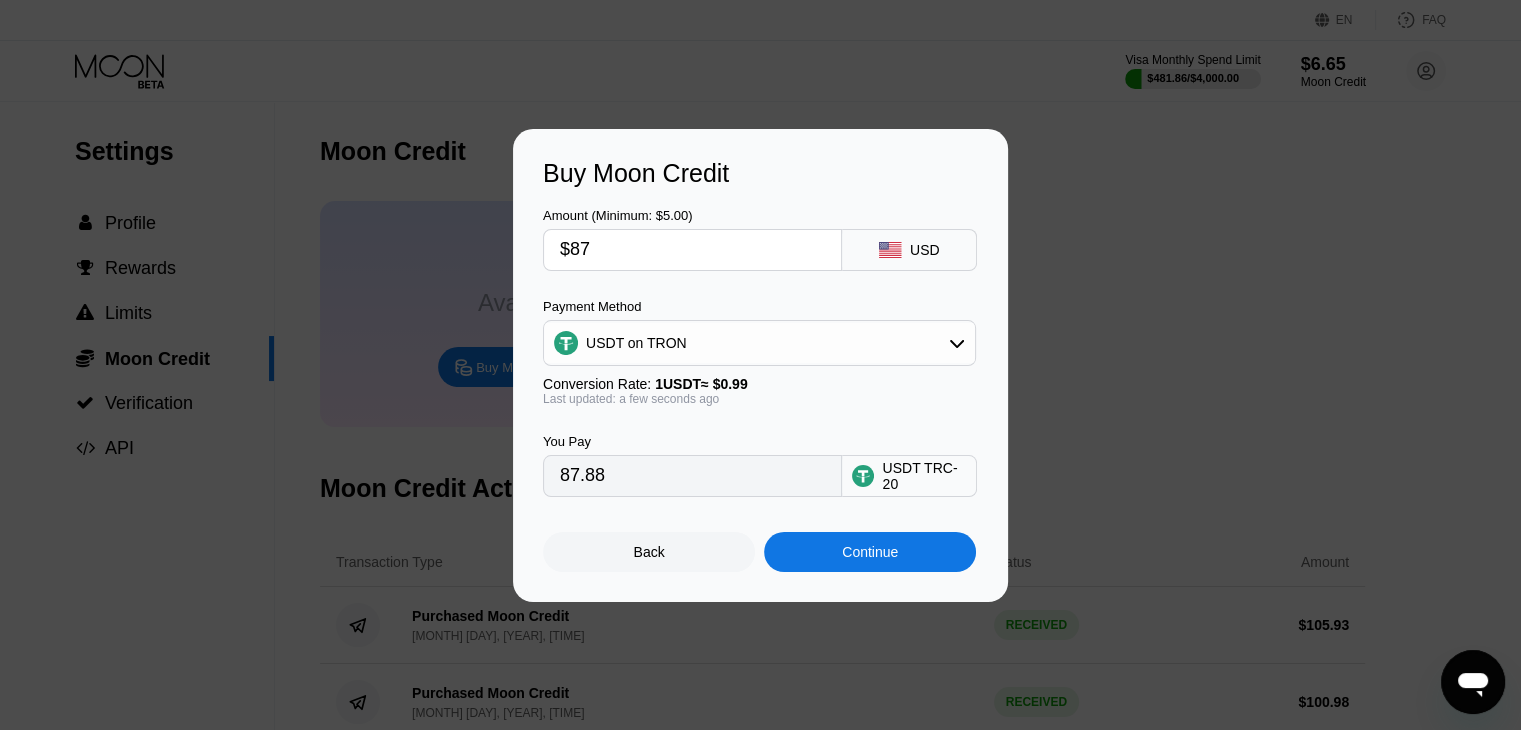 click on "$87" at bounding box center (692, 250) 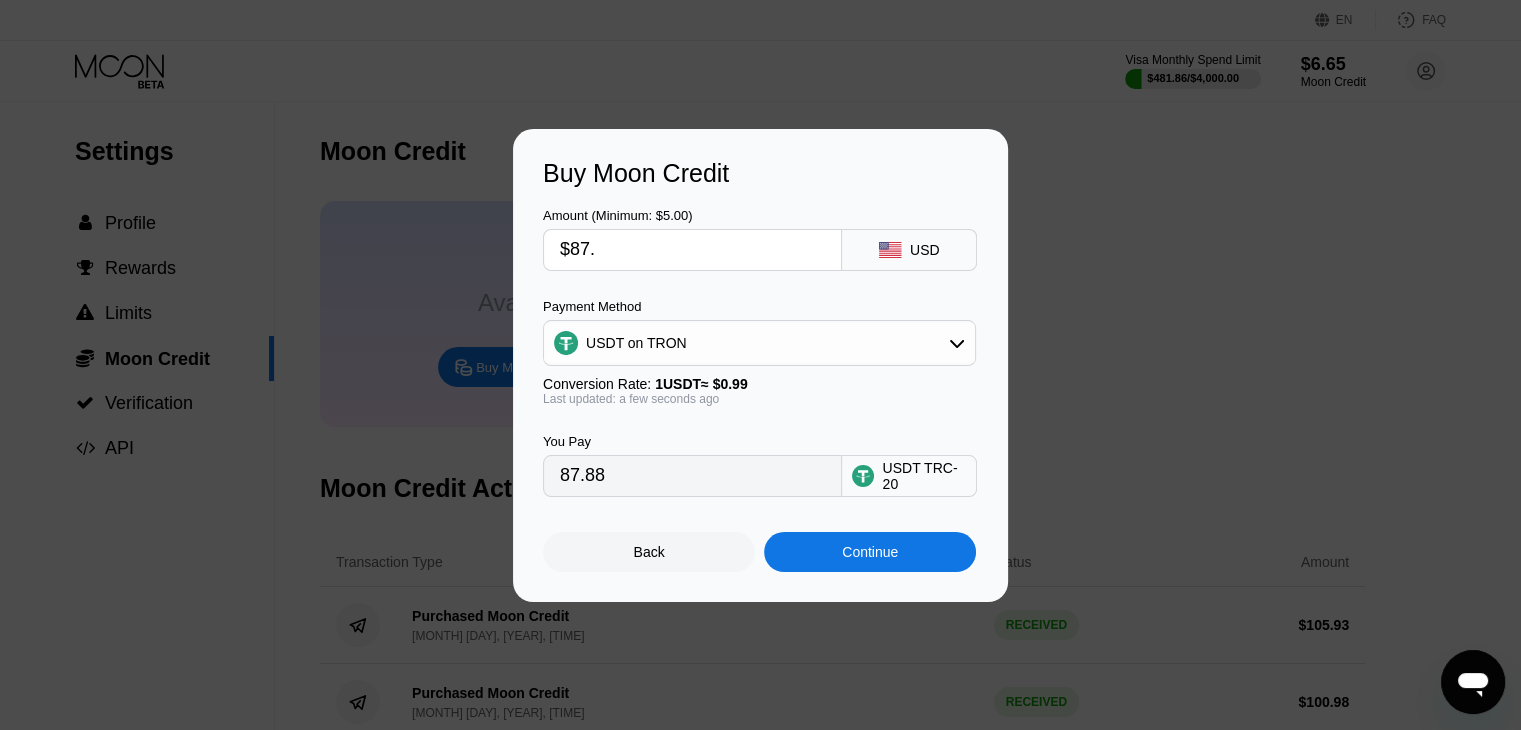 type on "$87.2" 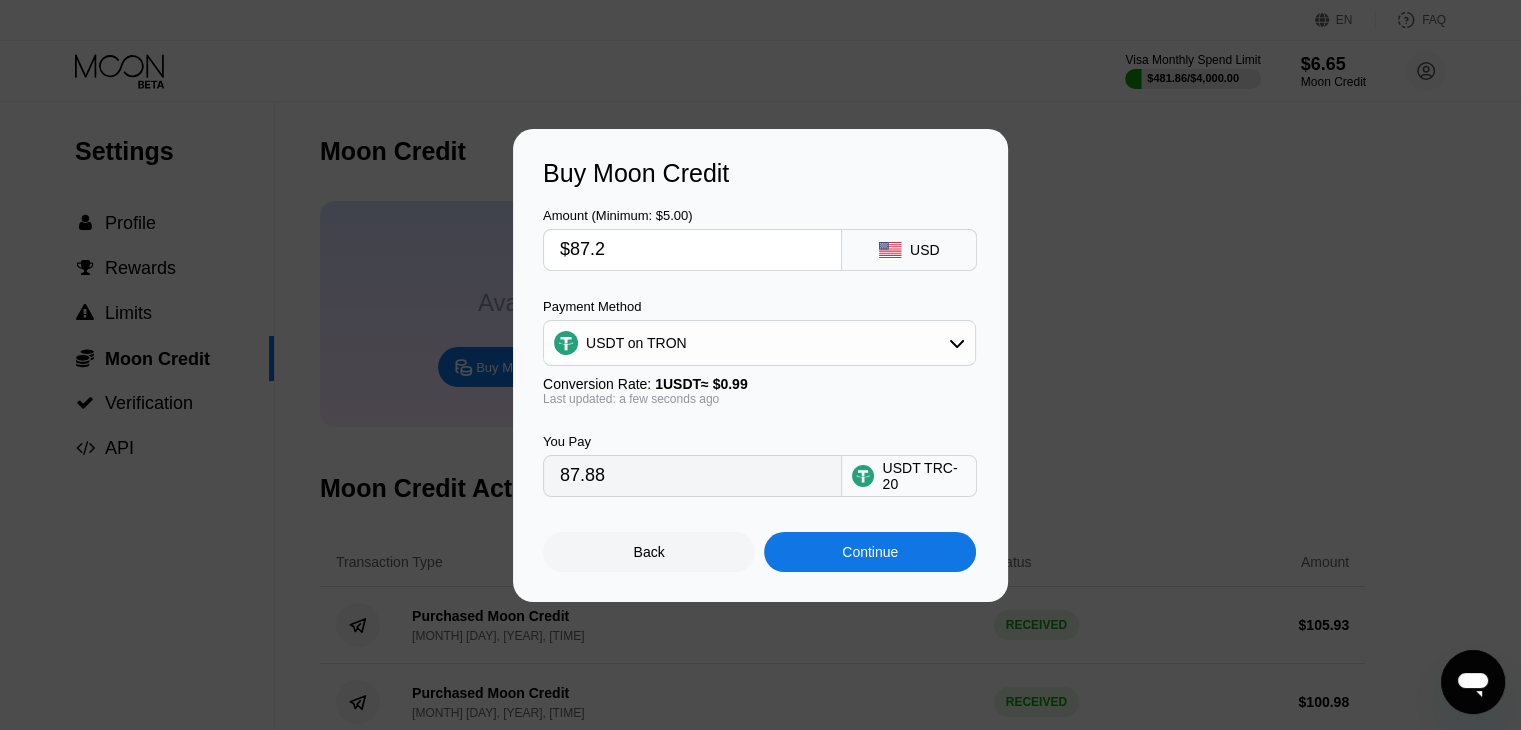 type on "88.08" 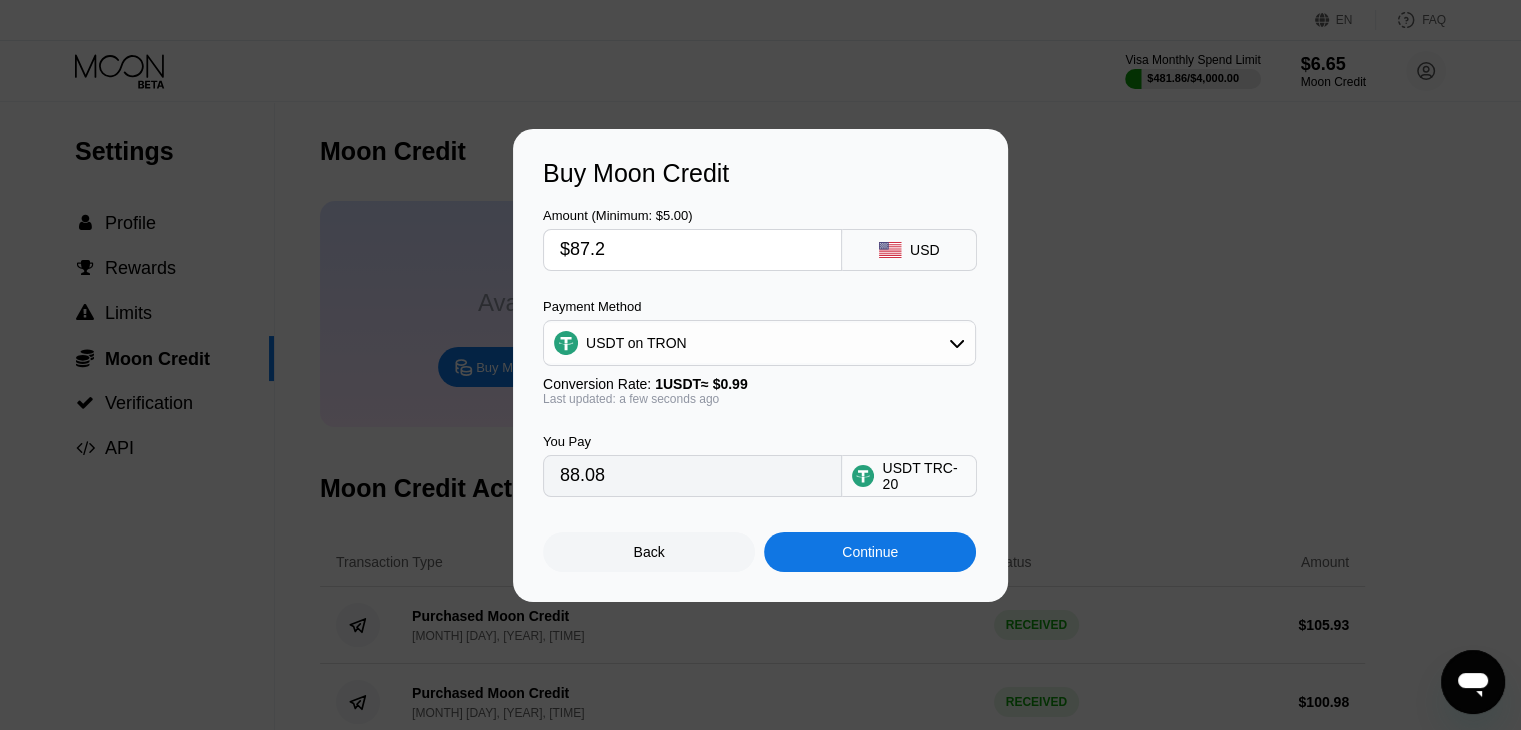type on "$87.21" 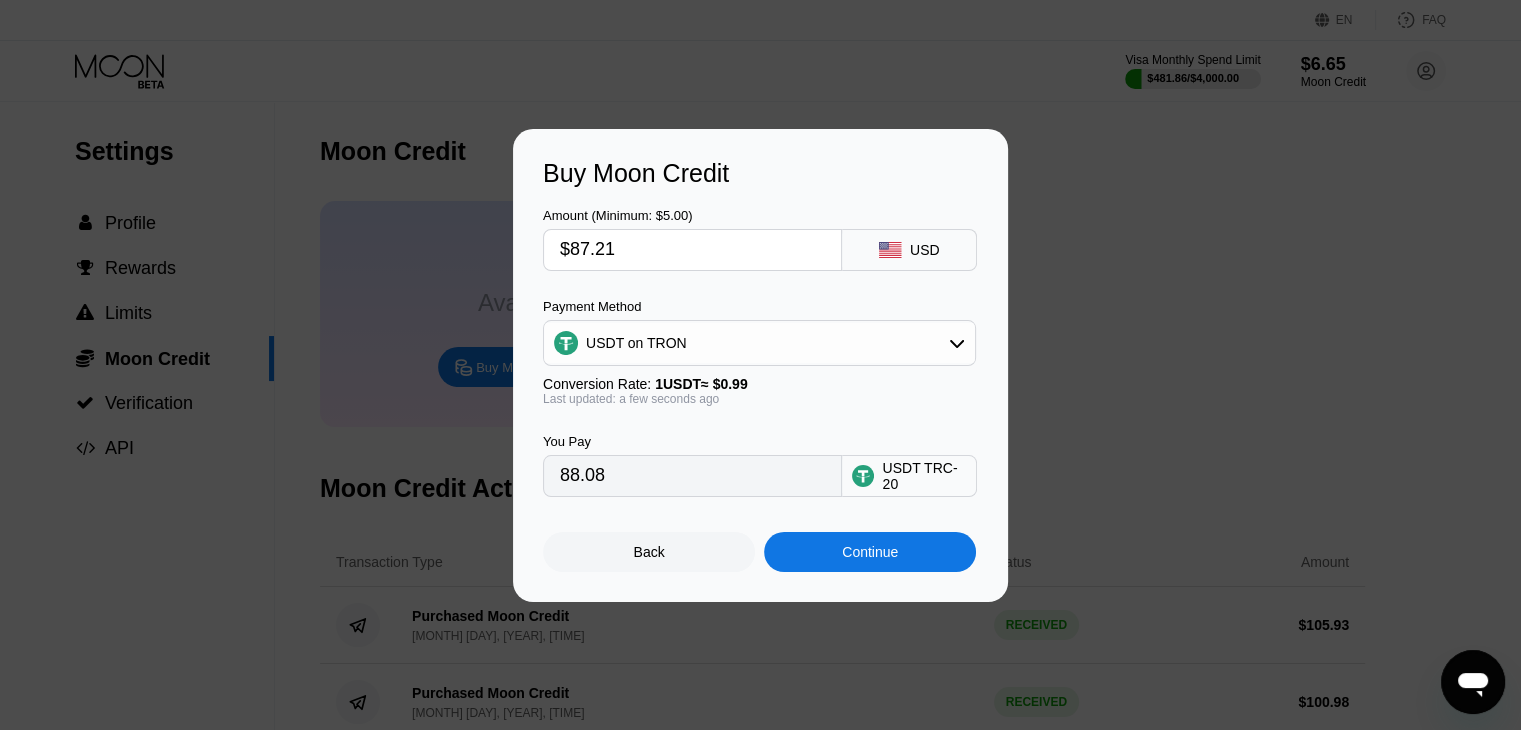 type on "88.09" 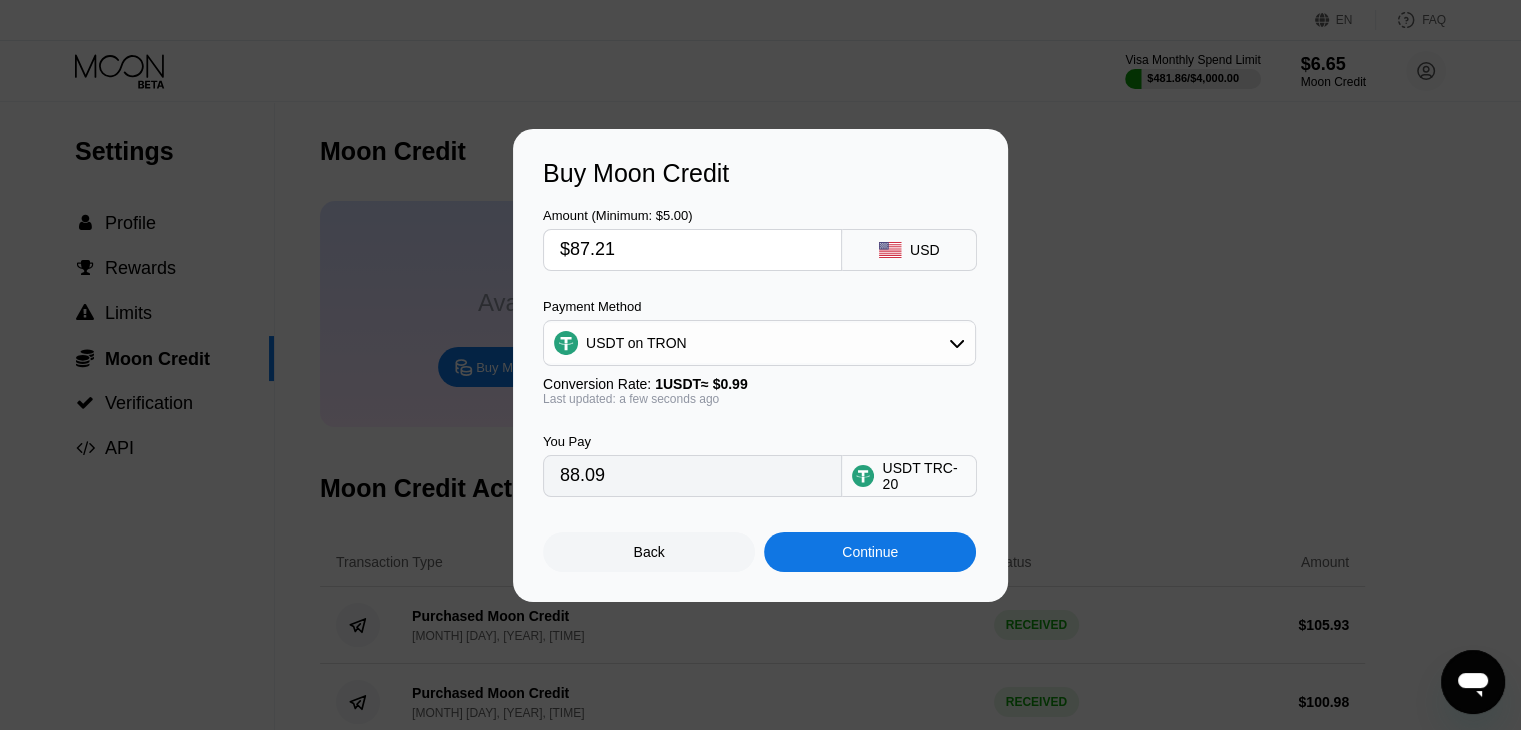 type on "$87.2" 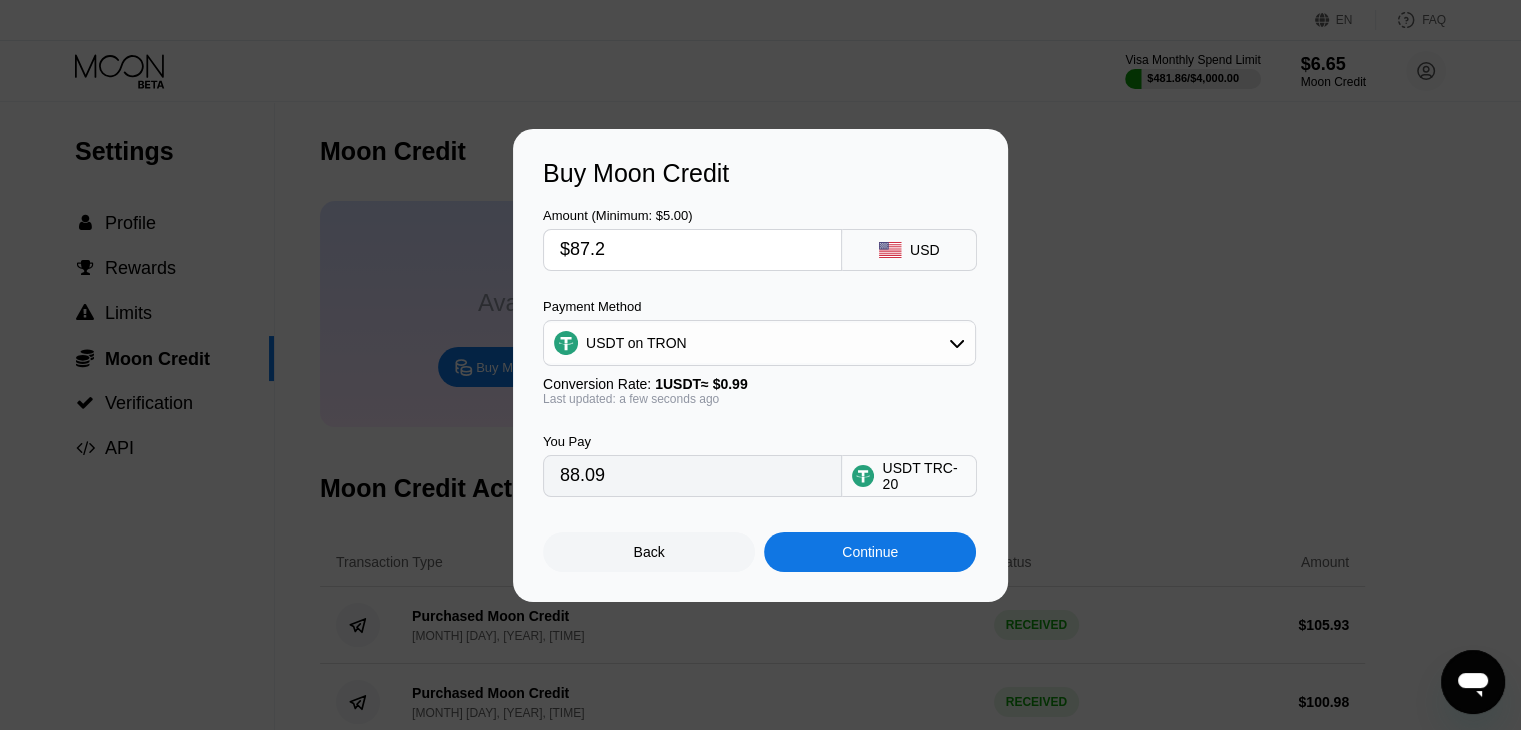 type on "88.08" 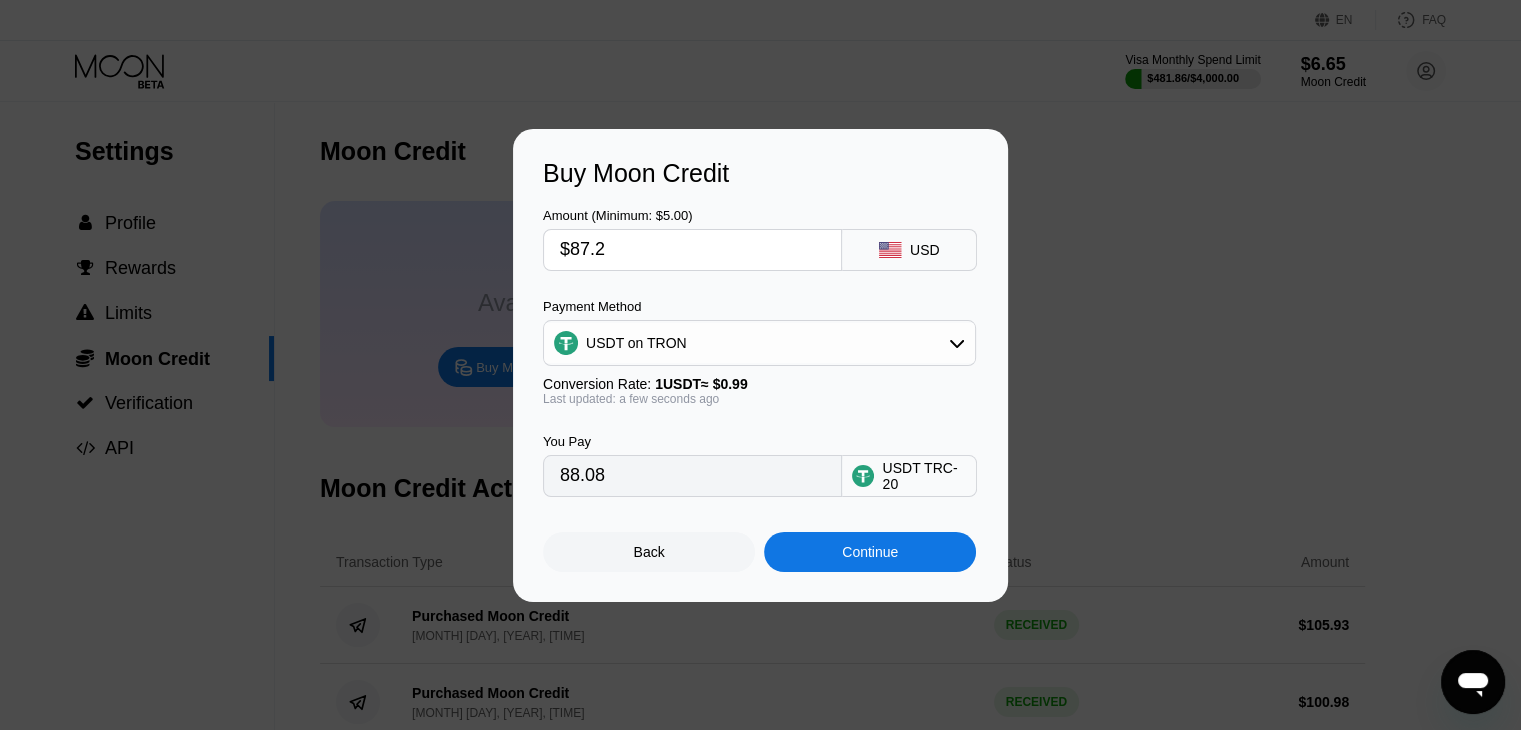 type on "$87." 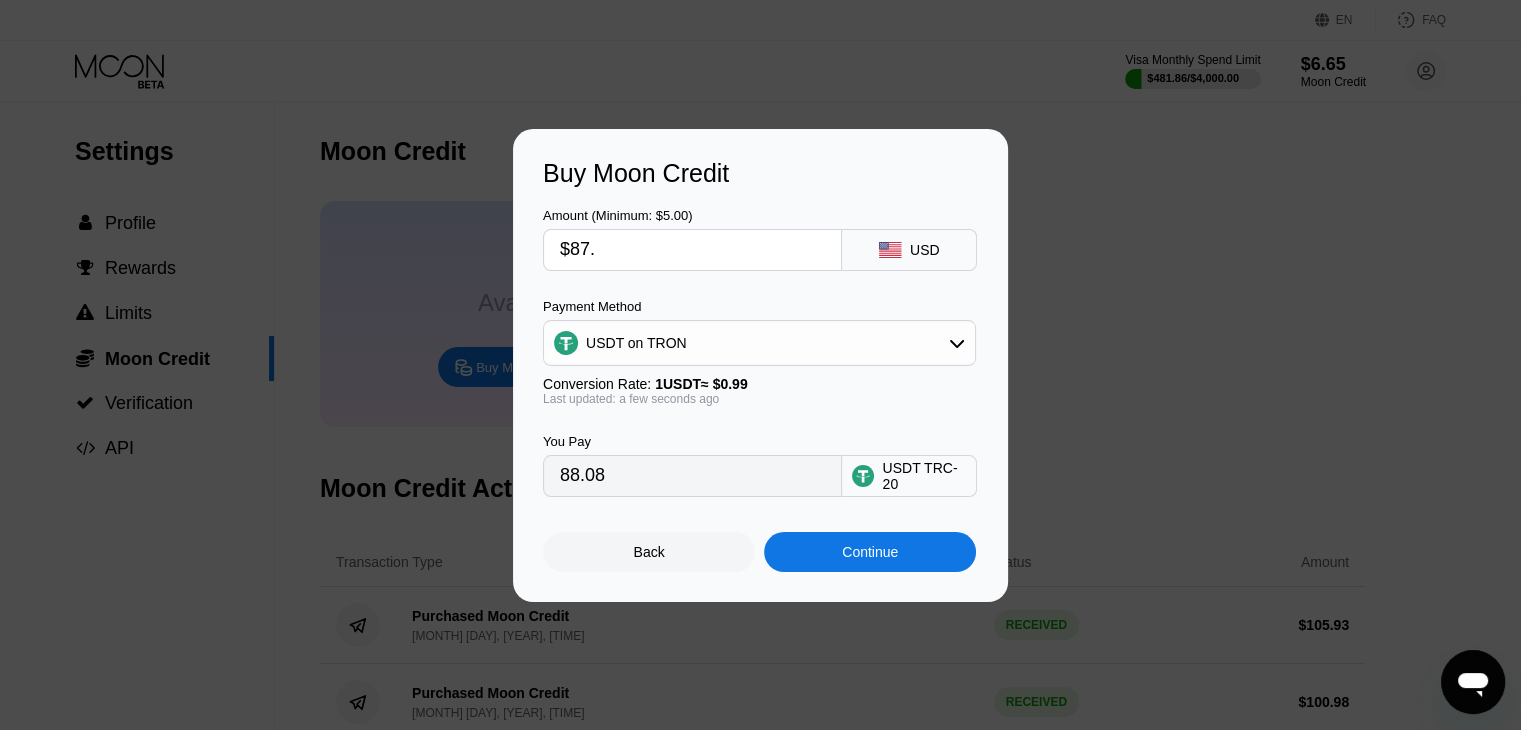 type on "87.88" 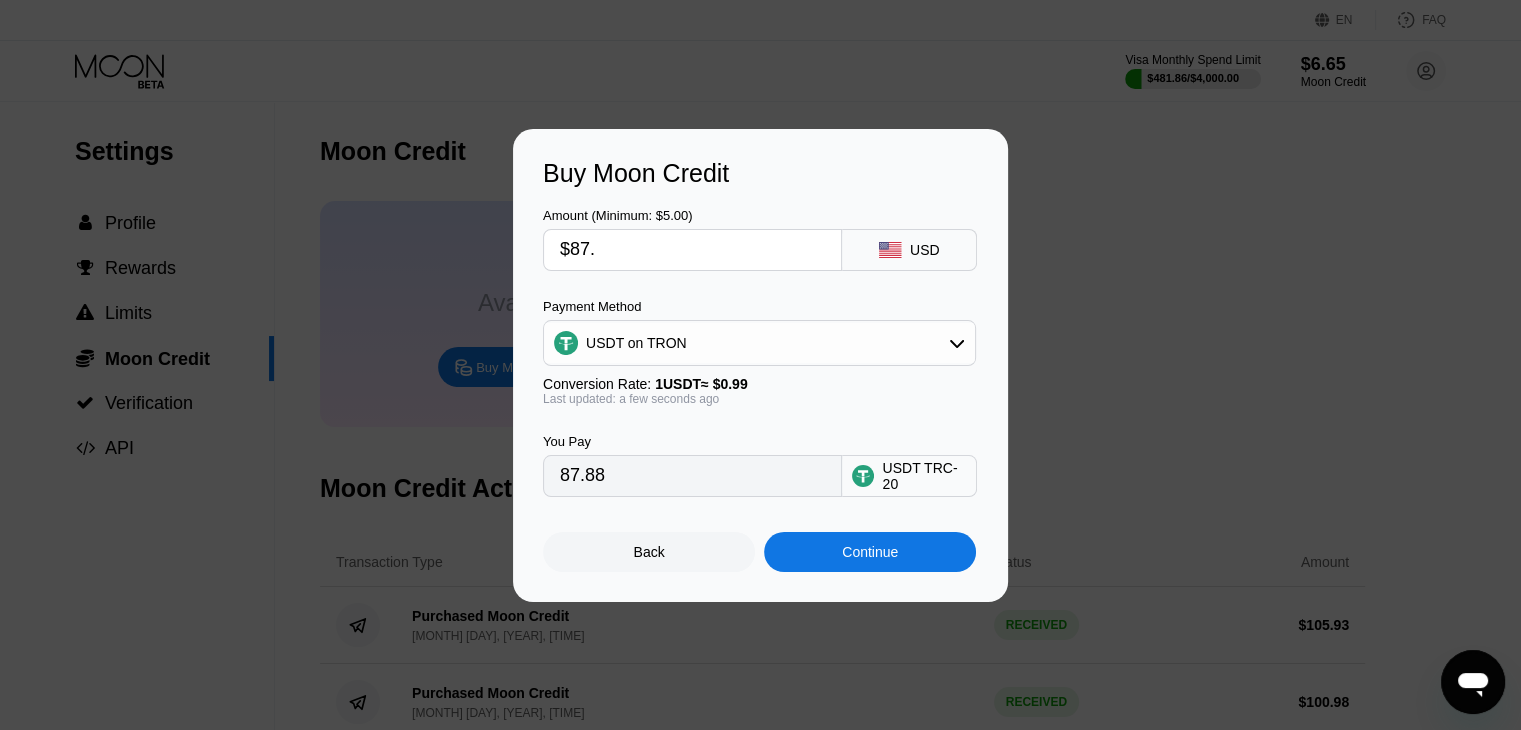 type on "$87.1" 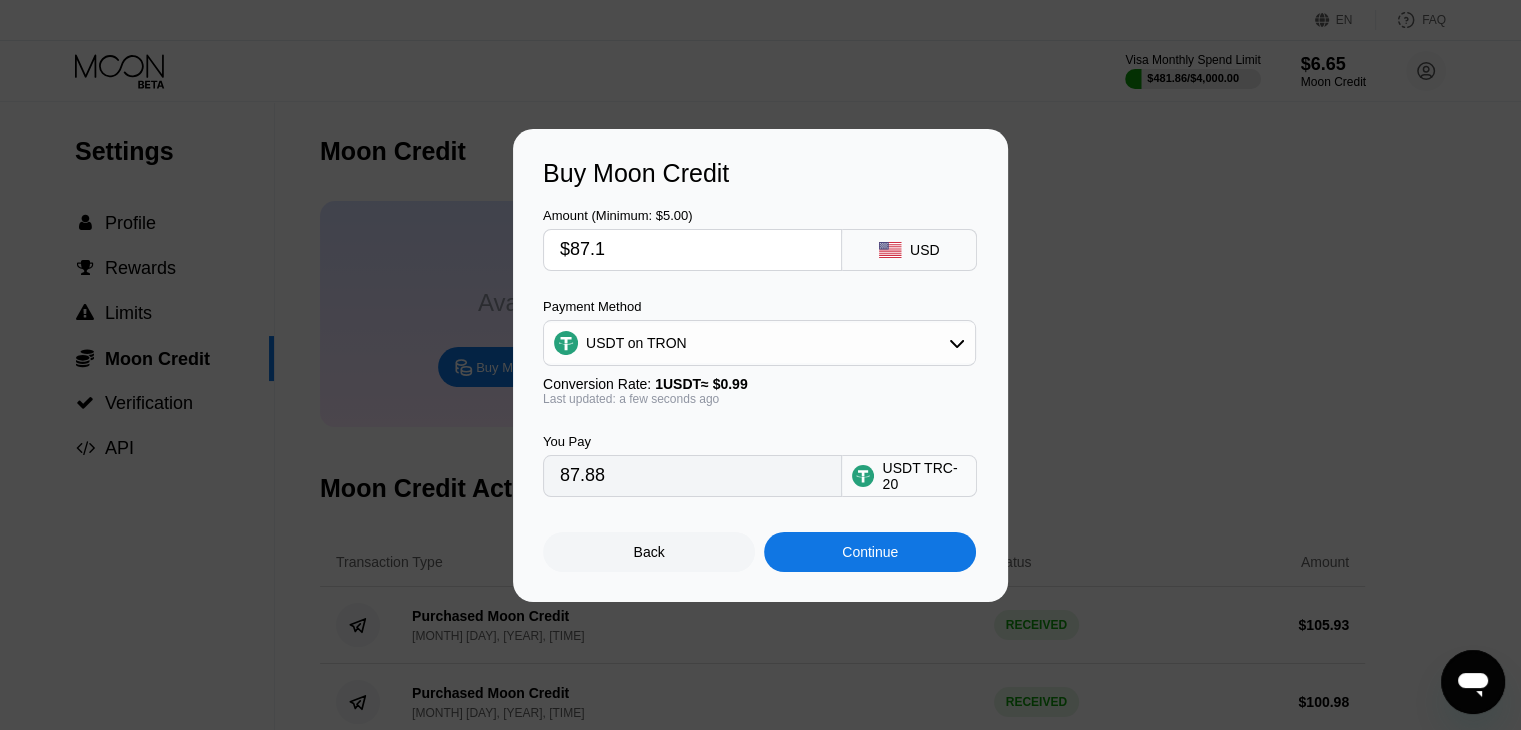 type on "87.98" 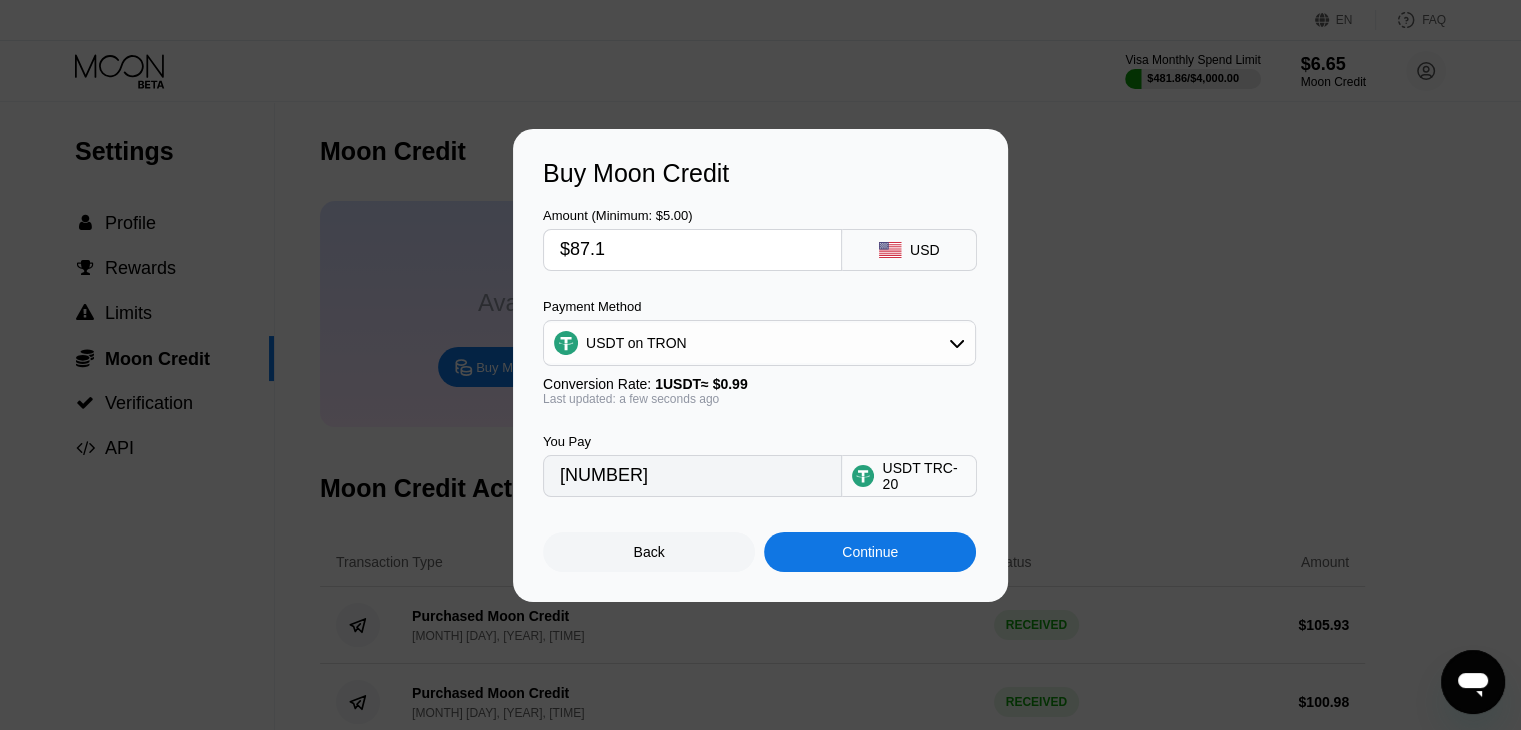 type on "$87.11" 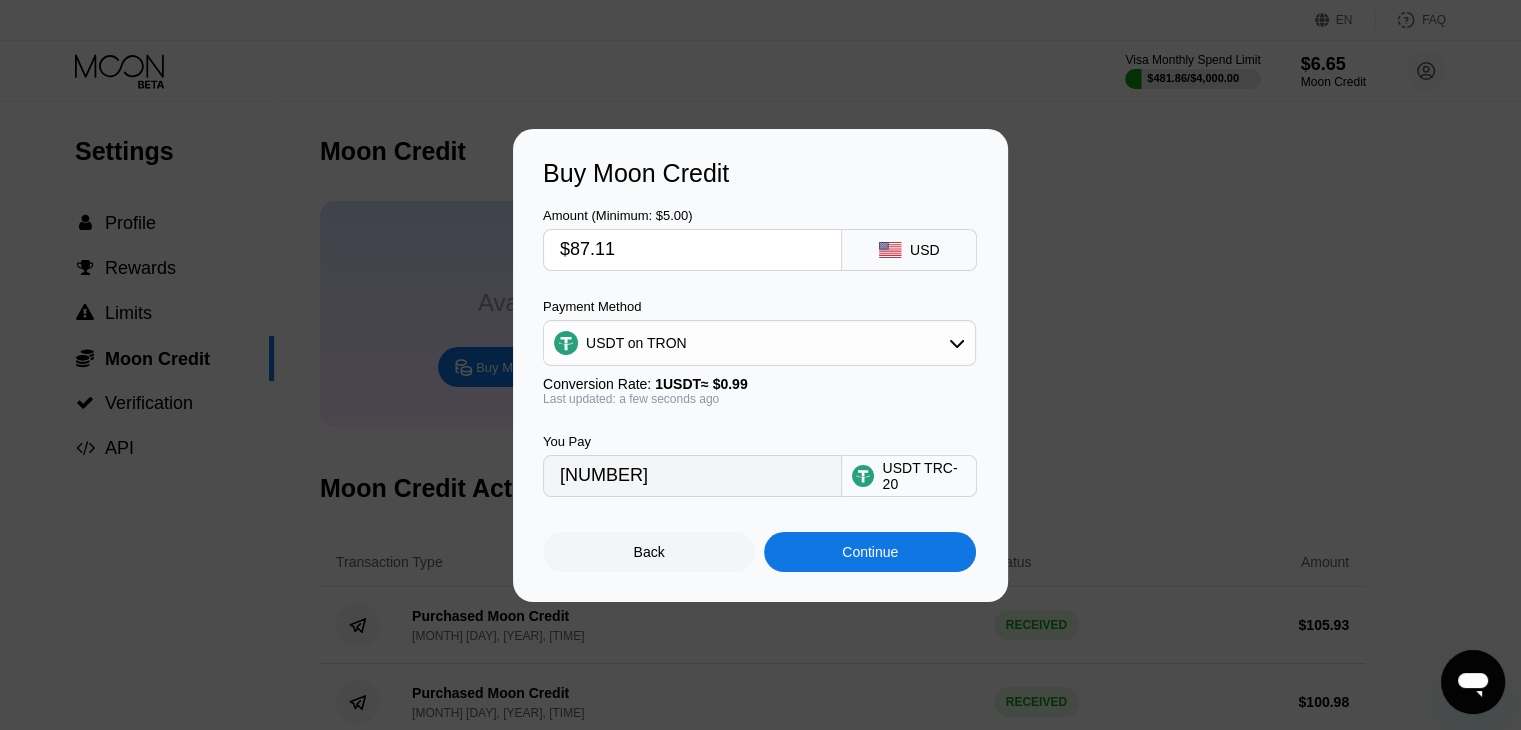 type on "87.99" 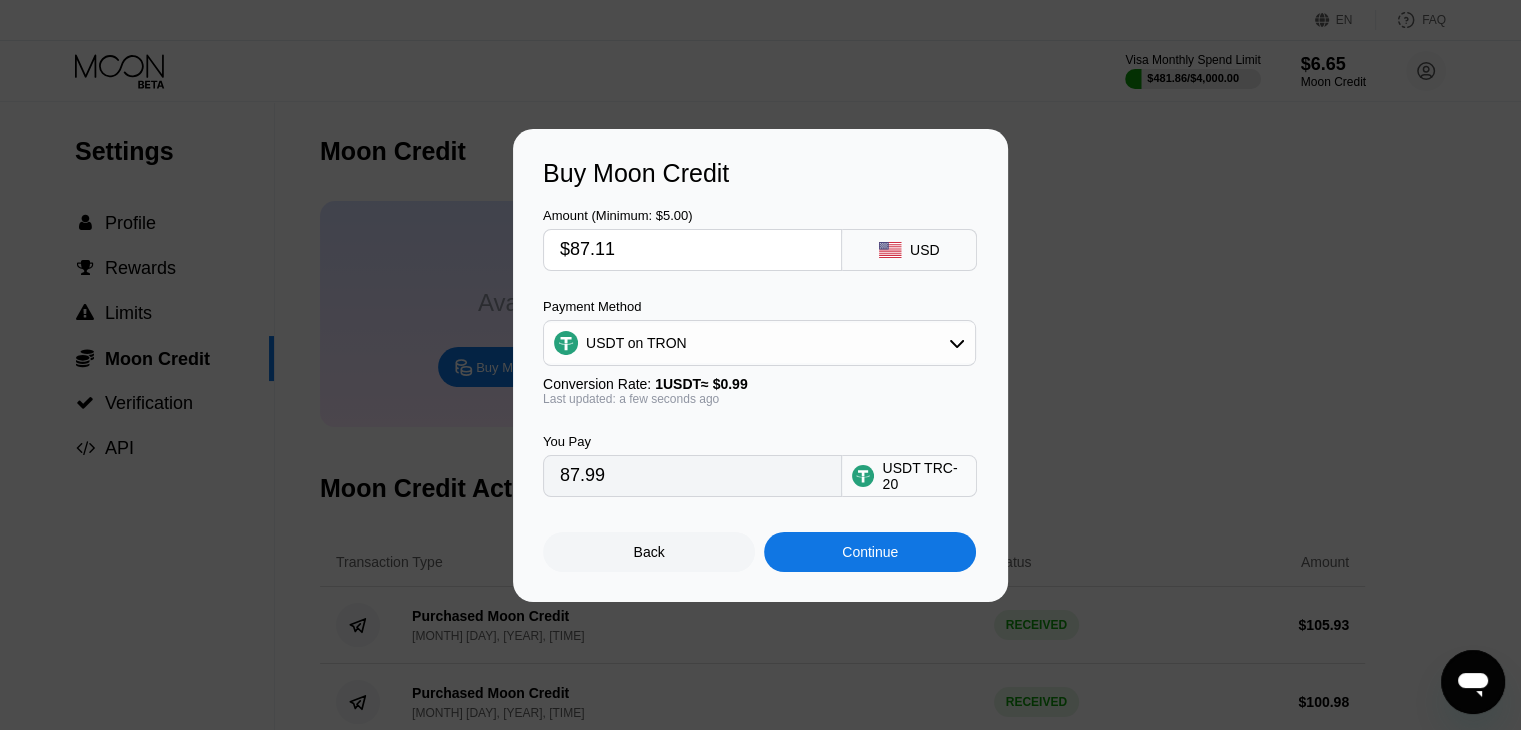 type on "$87.1" 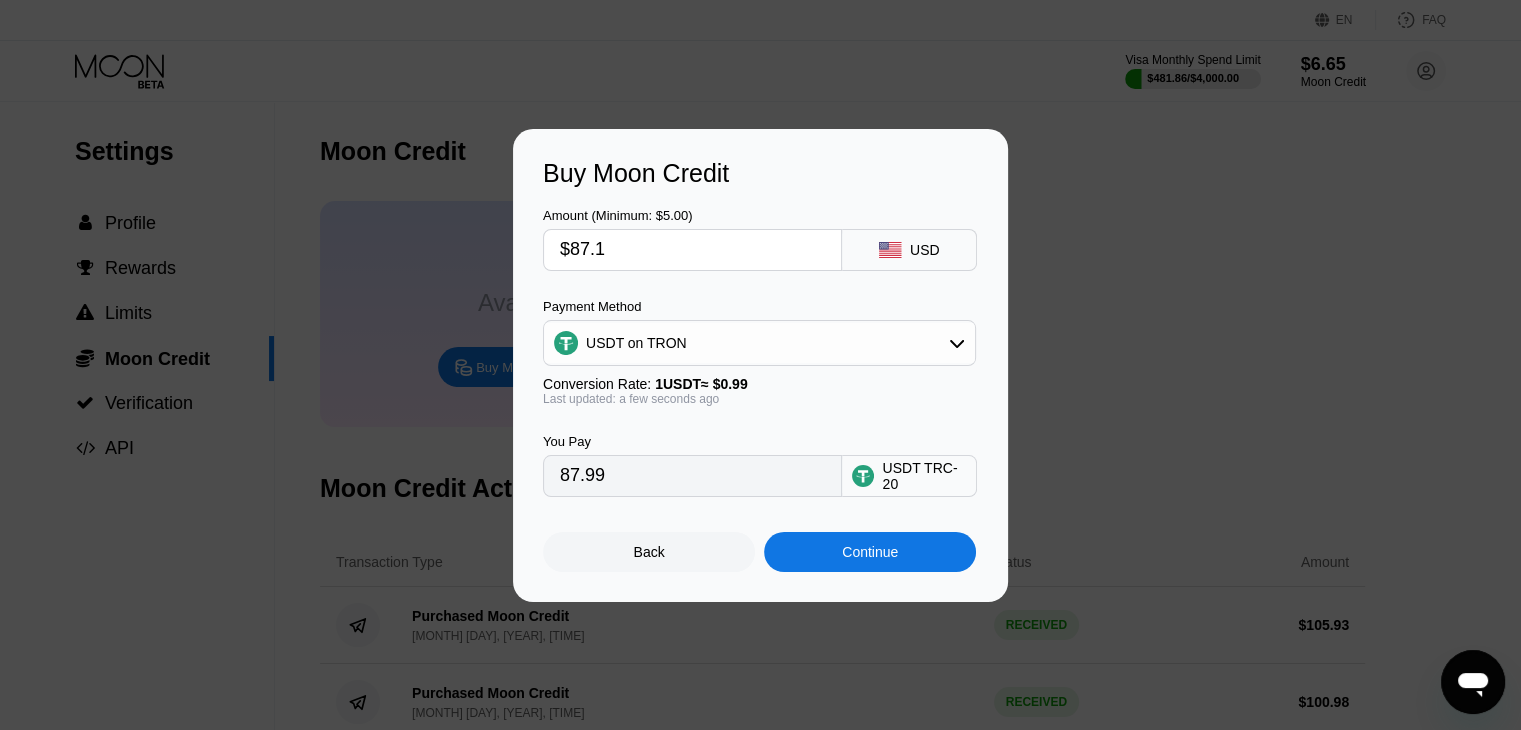 type on "87.98" 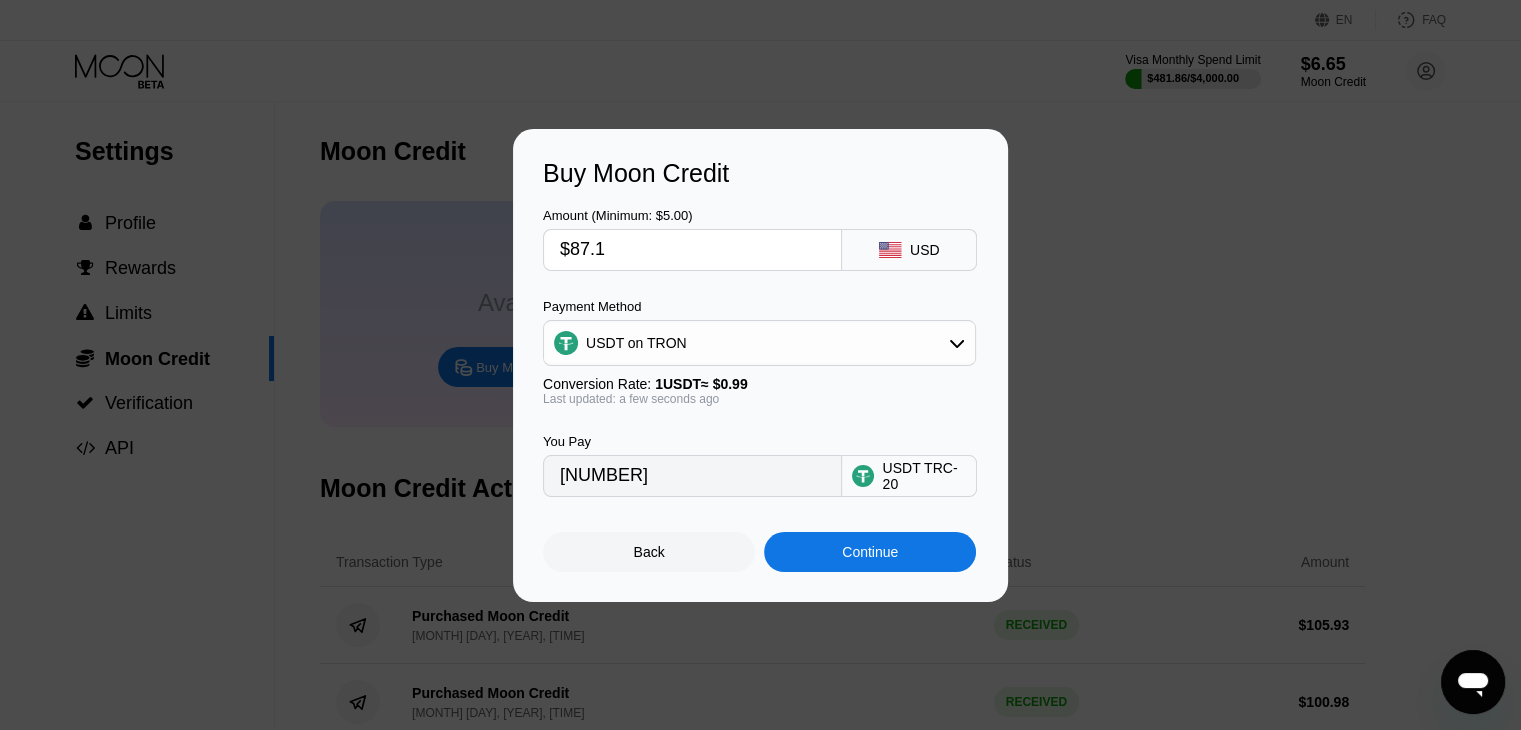 type on "$87.12" 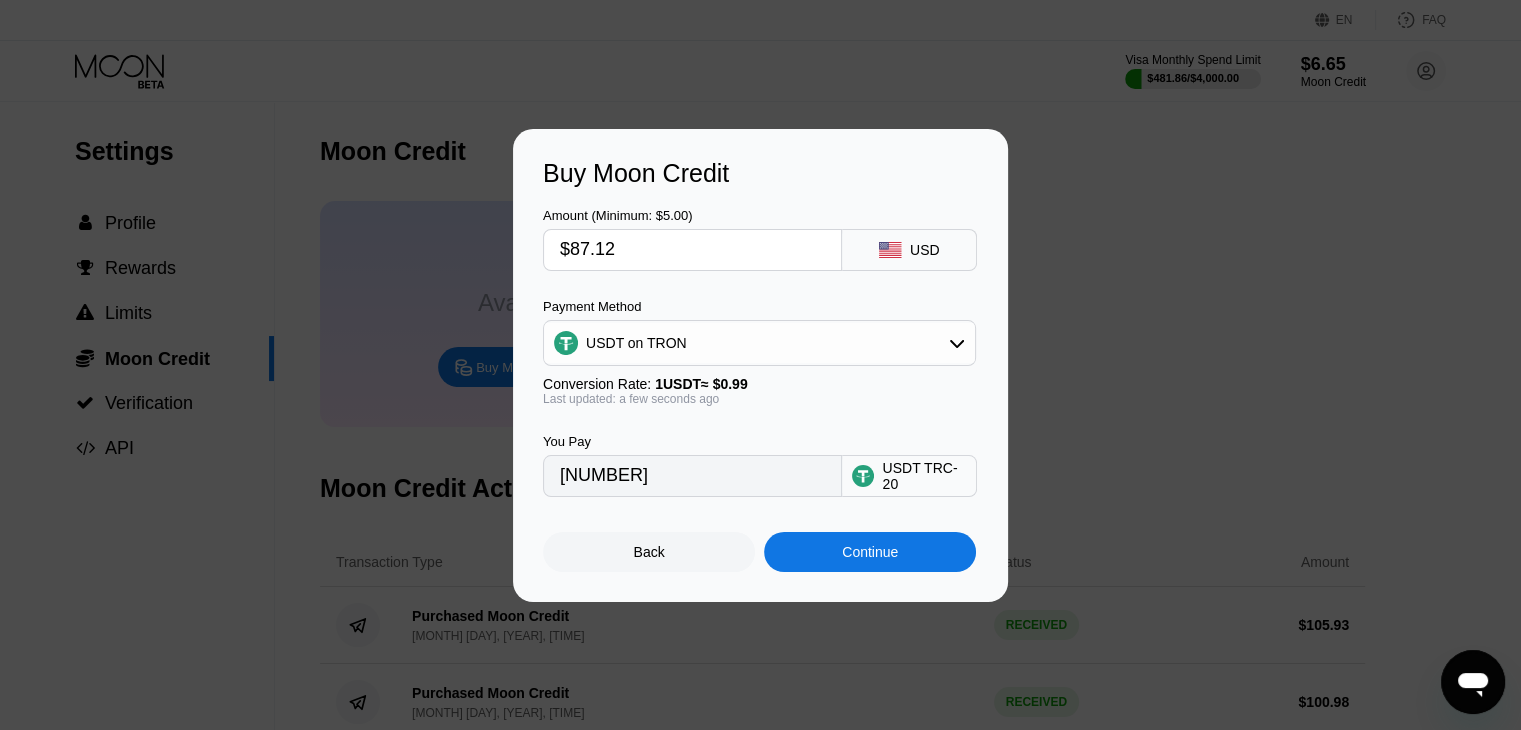 type on "88.00" 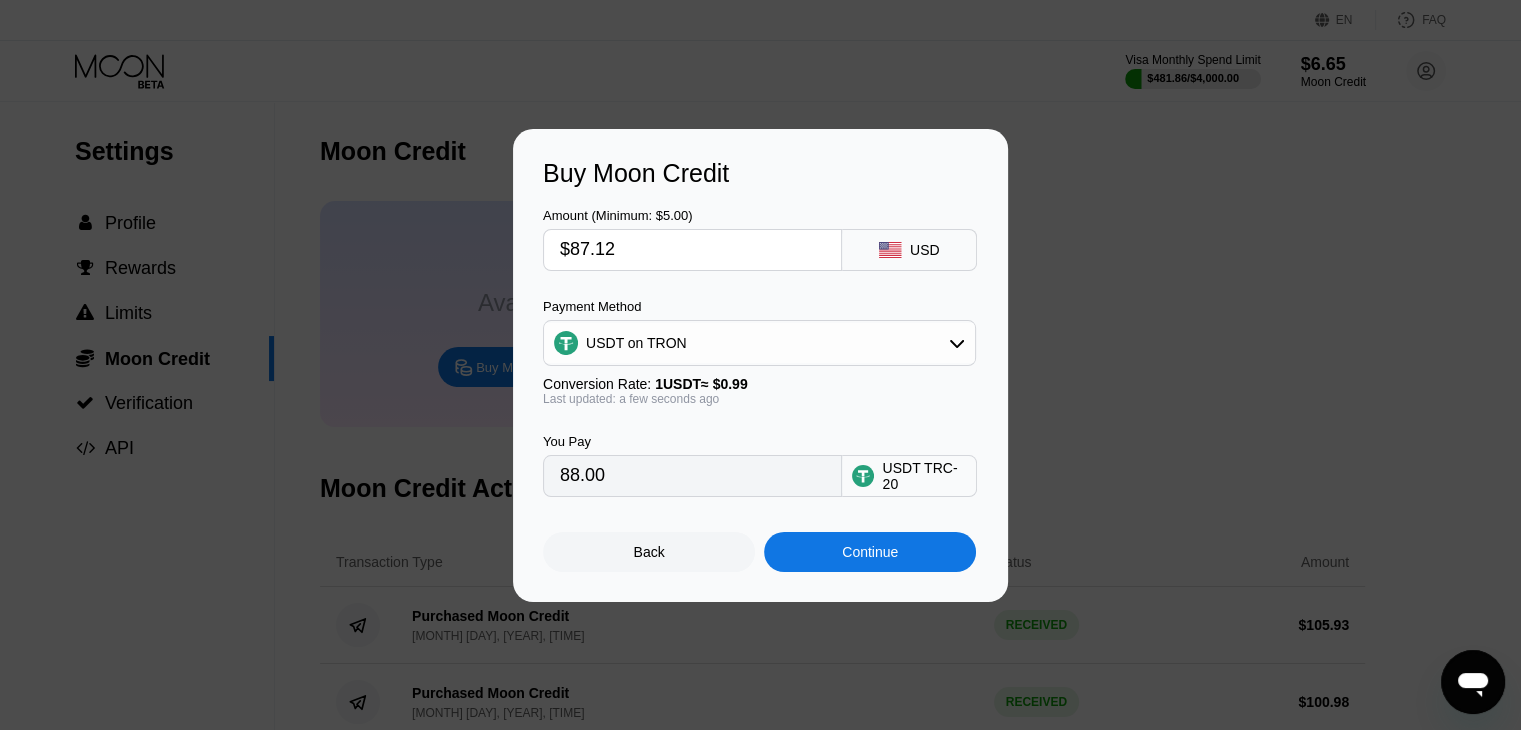 type on "$87.12" 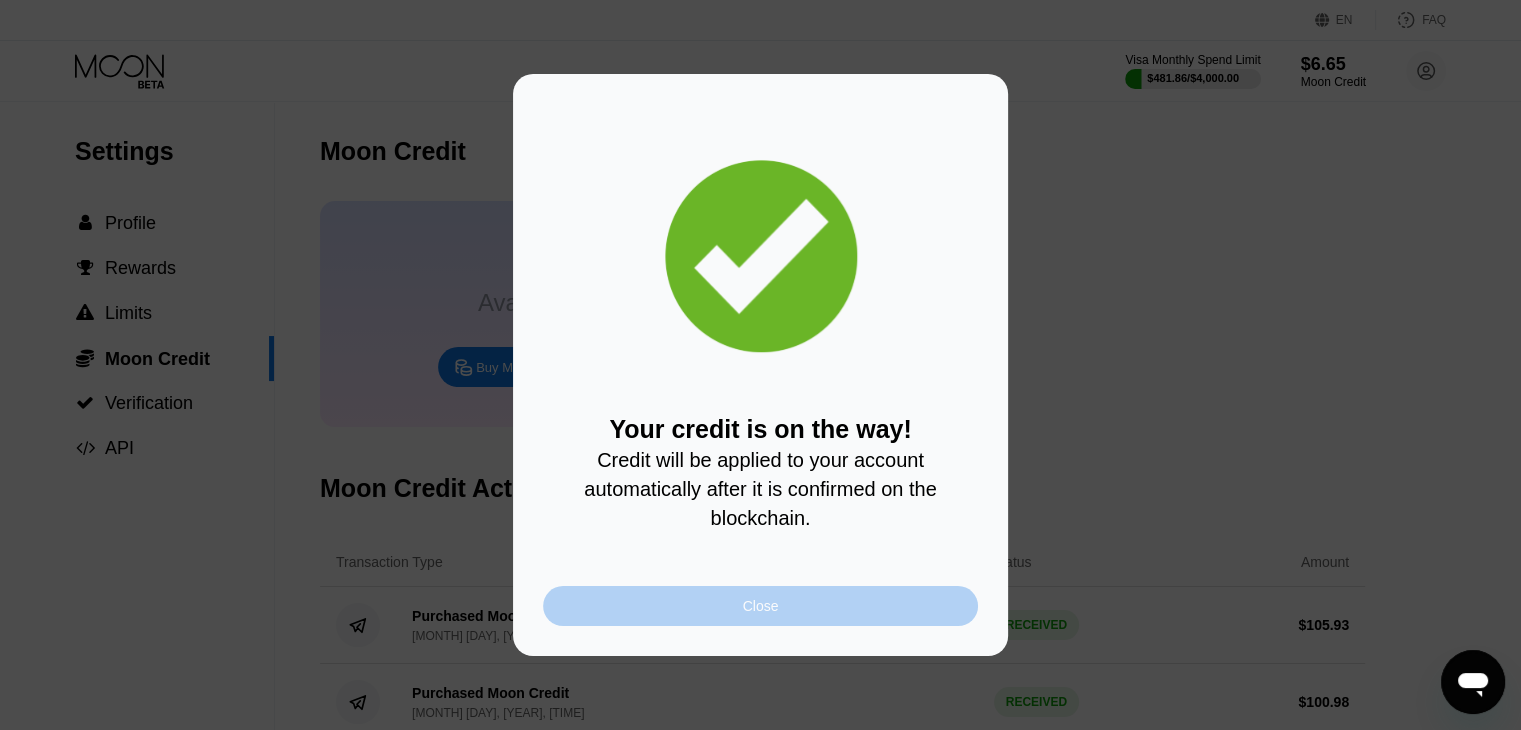 click on "Close" at bounding box center (760, 606) 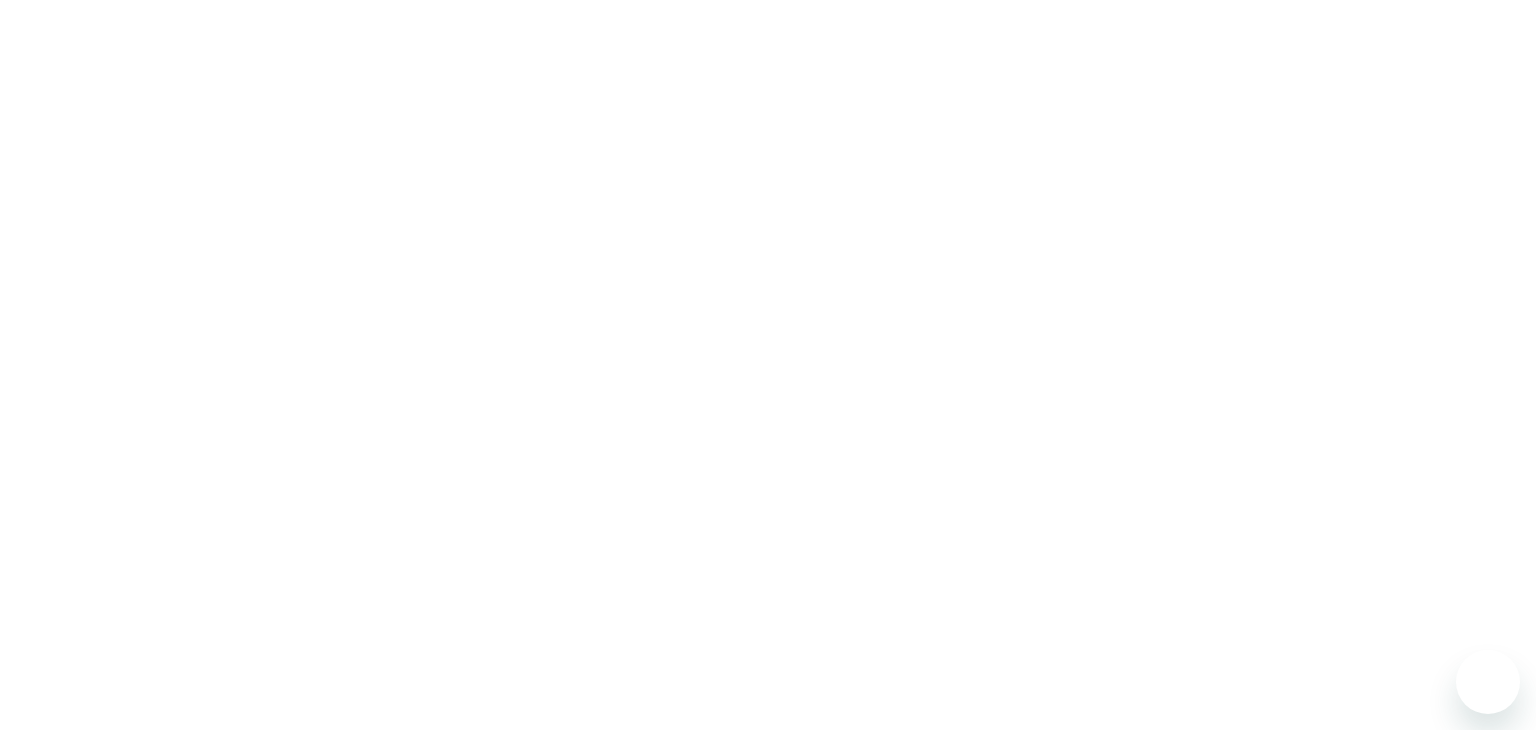 scroll, scrollTop: 0, scrollLeft: 0, axis: both 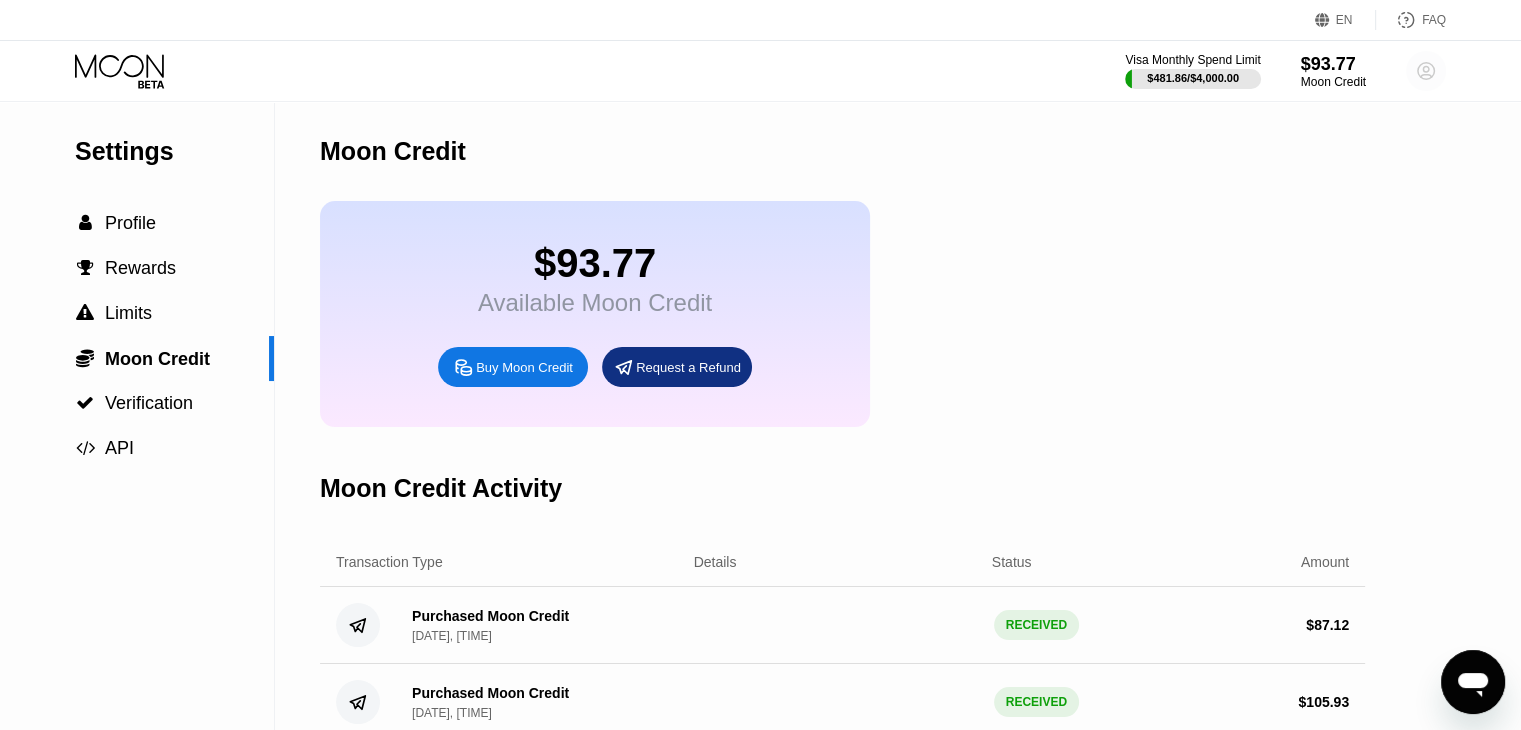 click 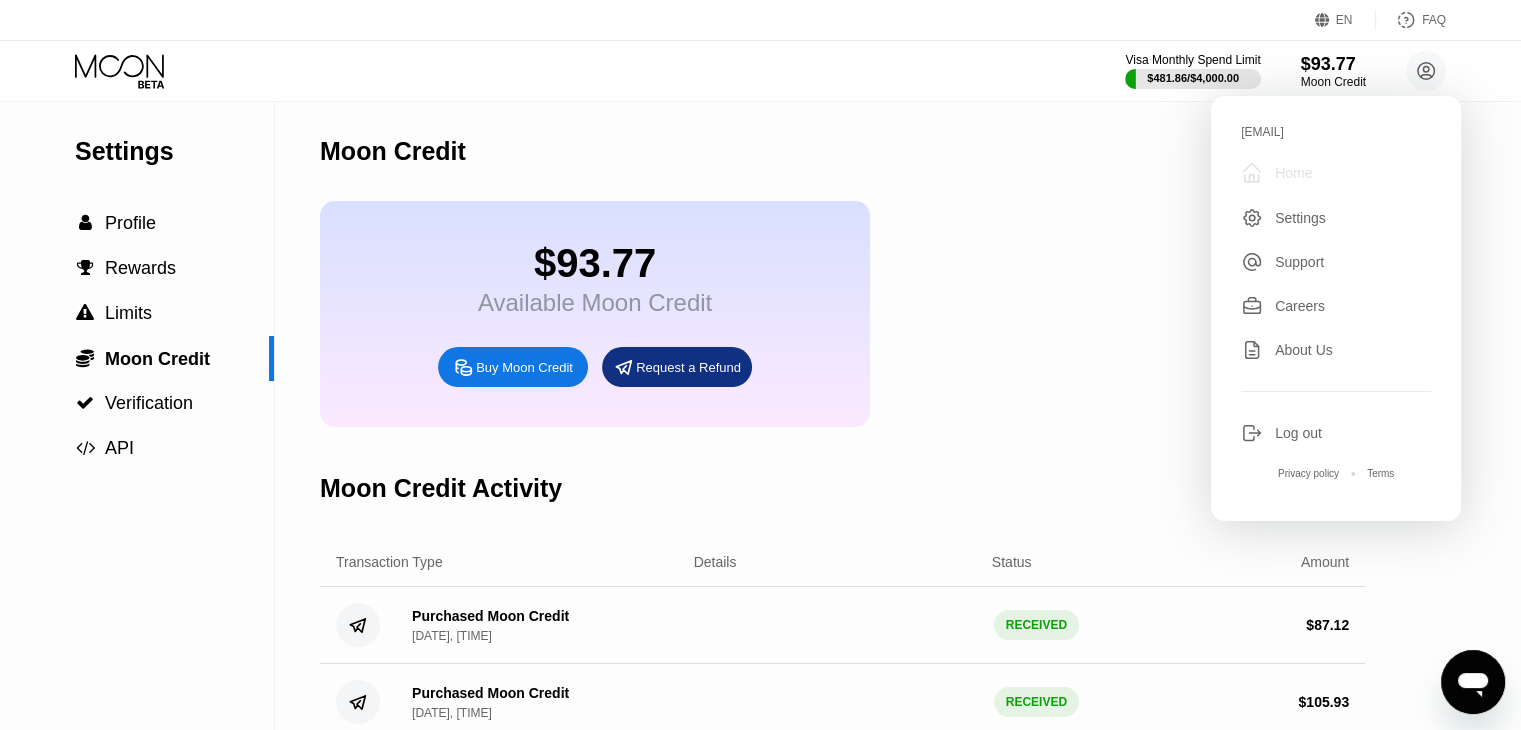 click on "Home" at bounding box center [1293, 173] 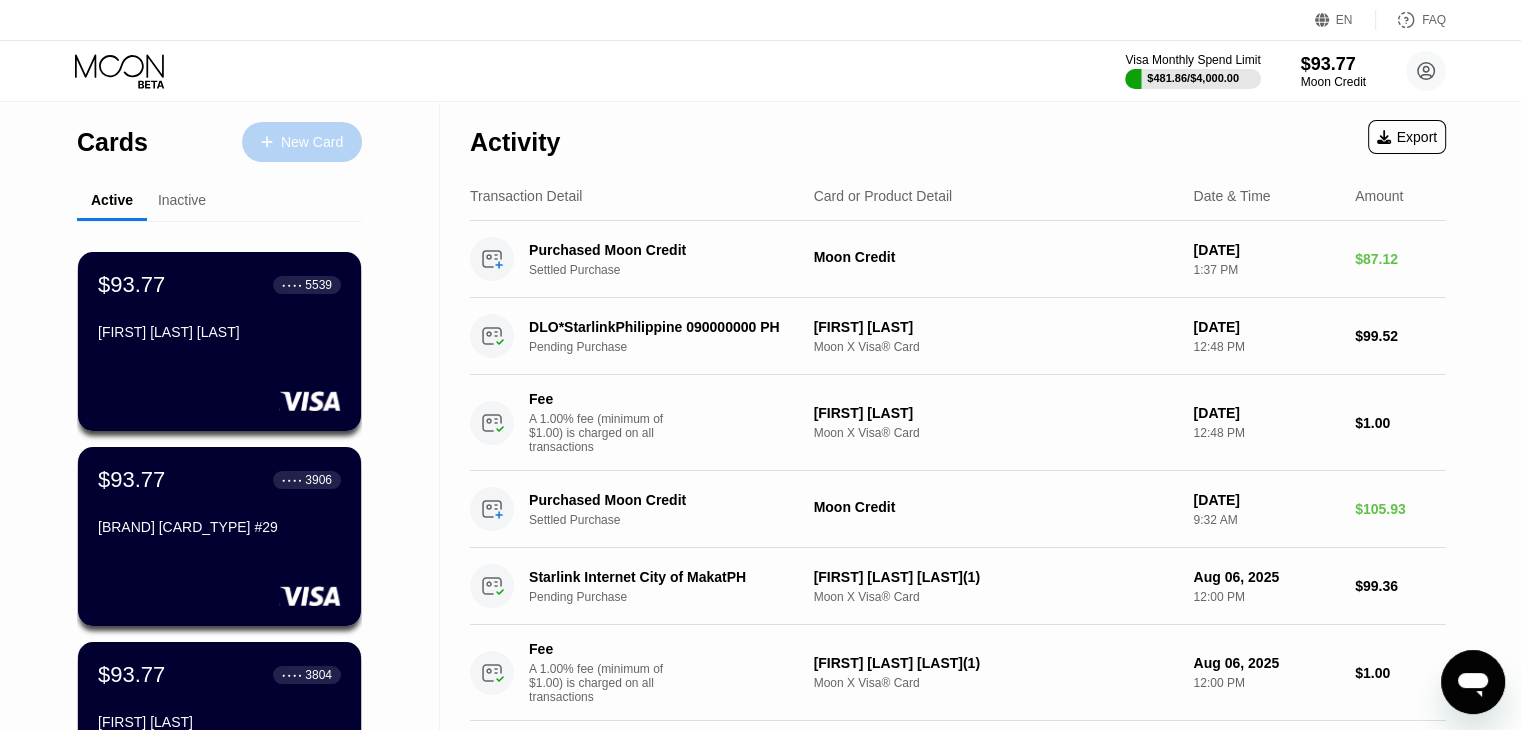 click on "New Card" at bounding box center (312, 142) 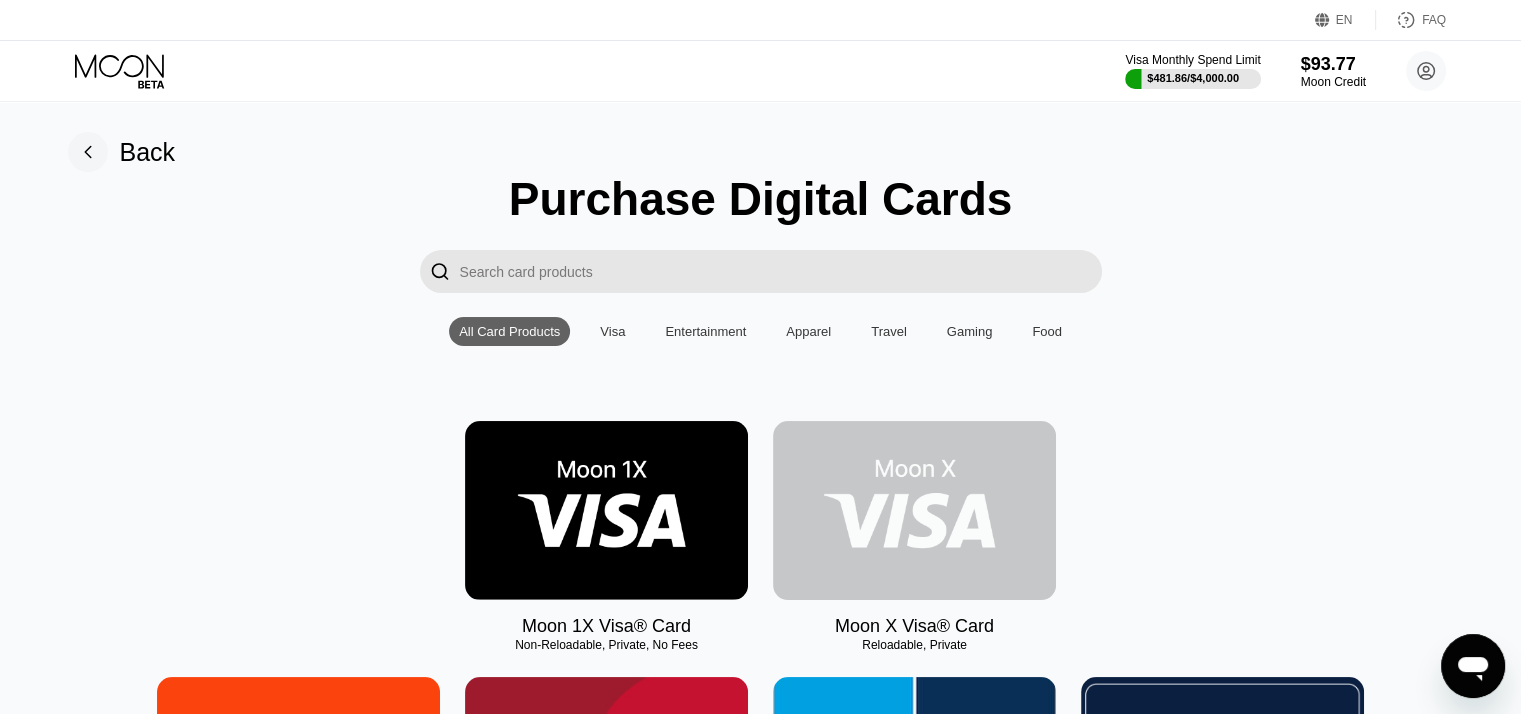 click at bounding box center (914, 510) 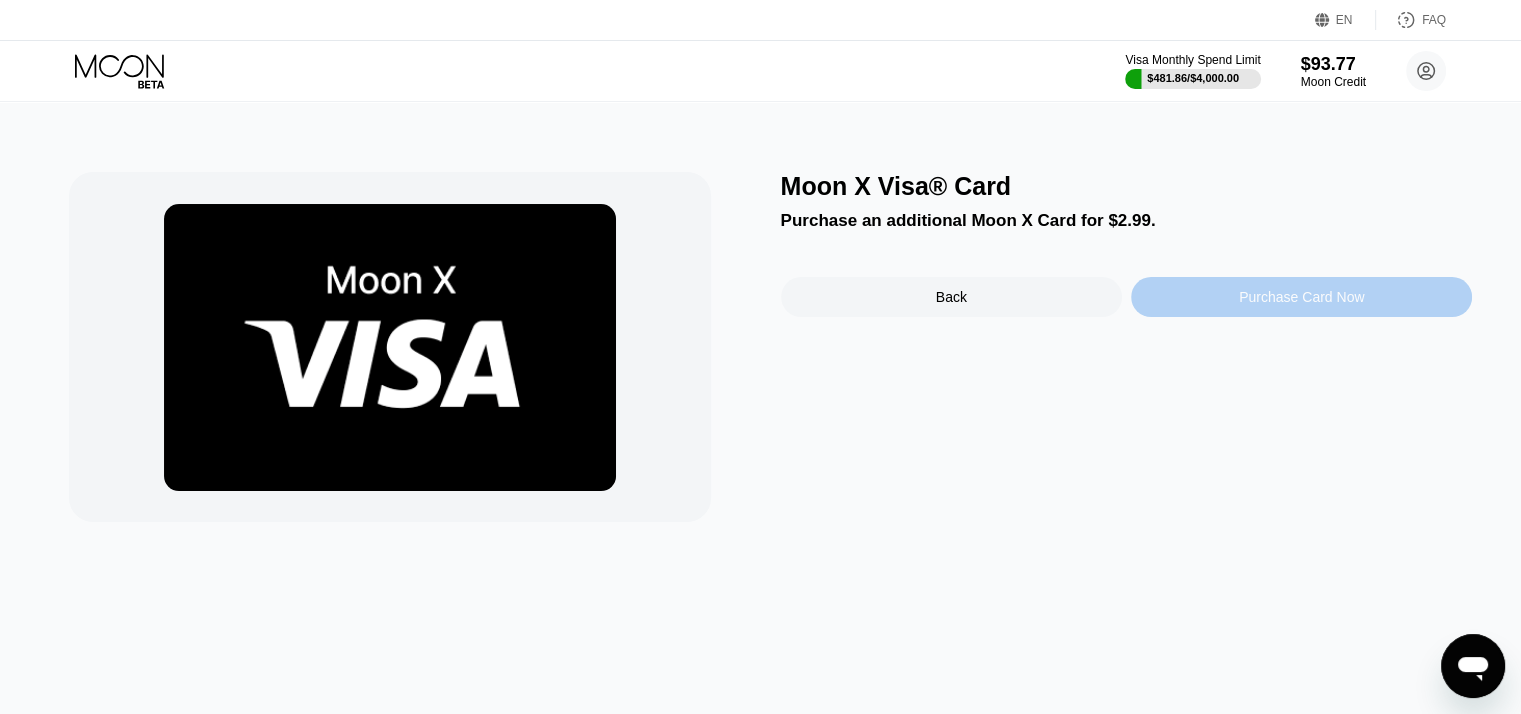 click on "Purchase Card Now" at bounding box center [1301, 297] 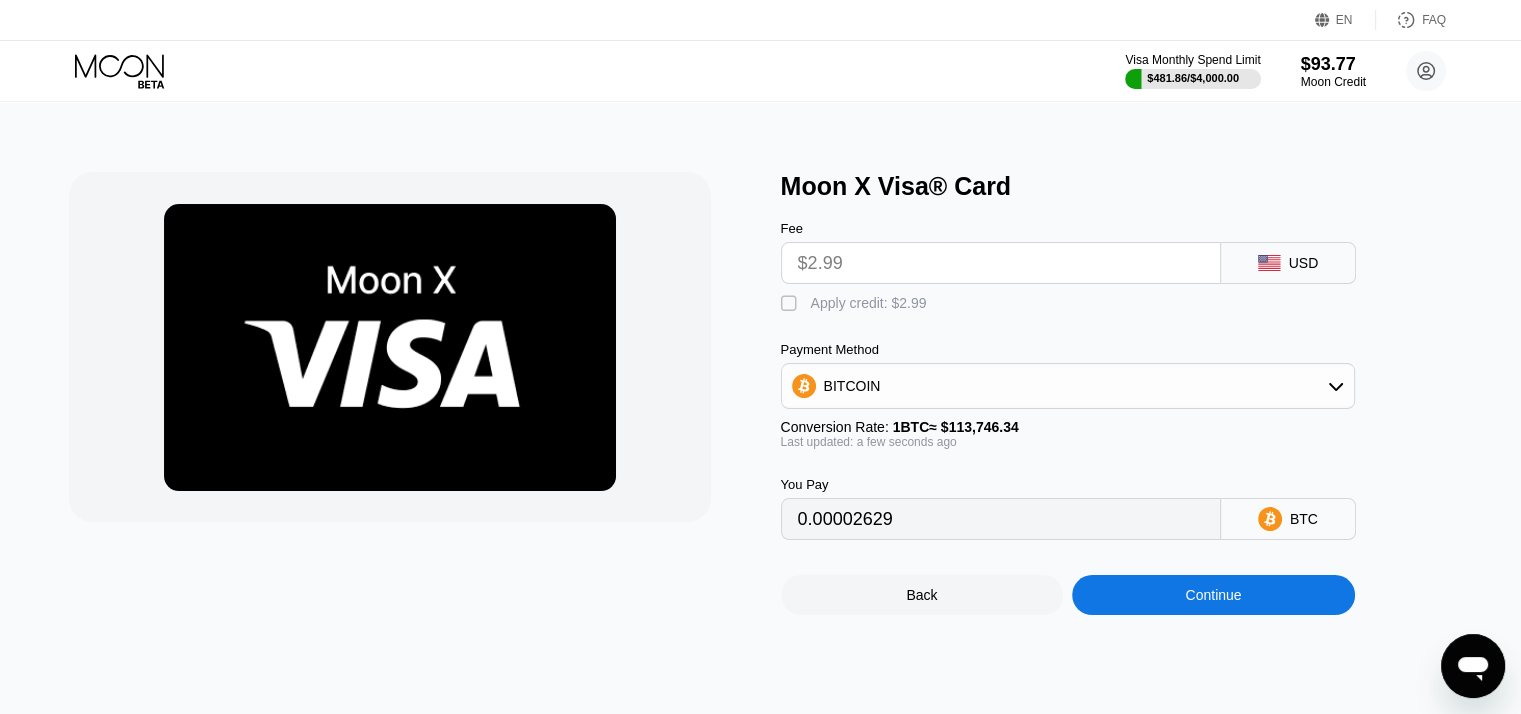 click on "" at bounding box center (791, 304) 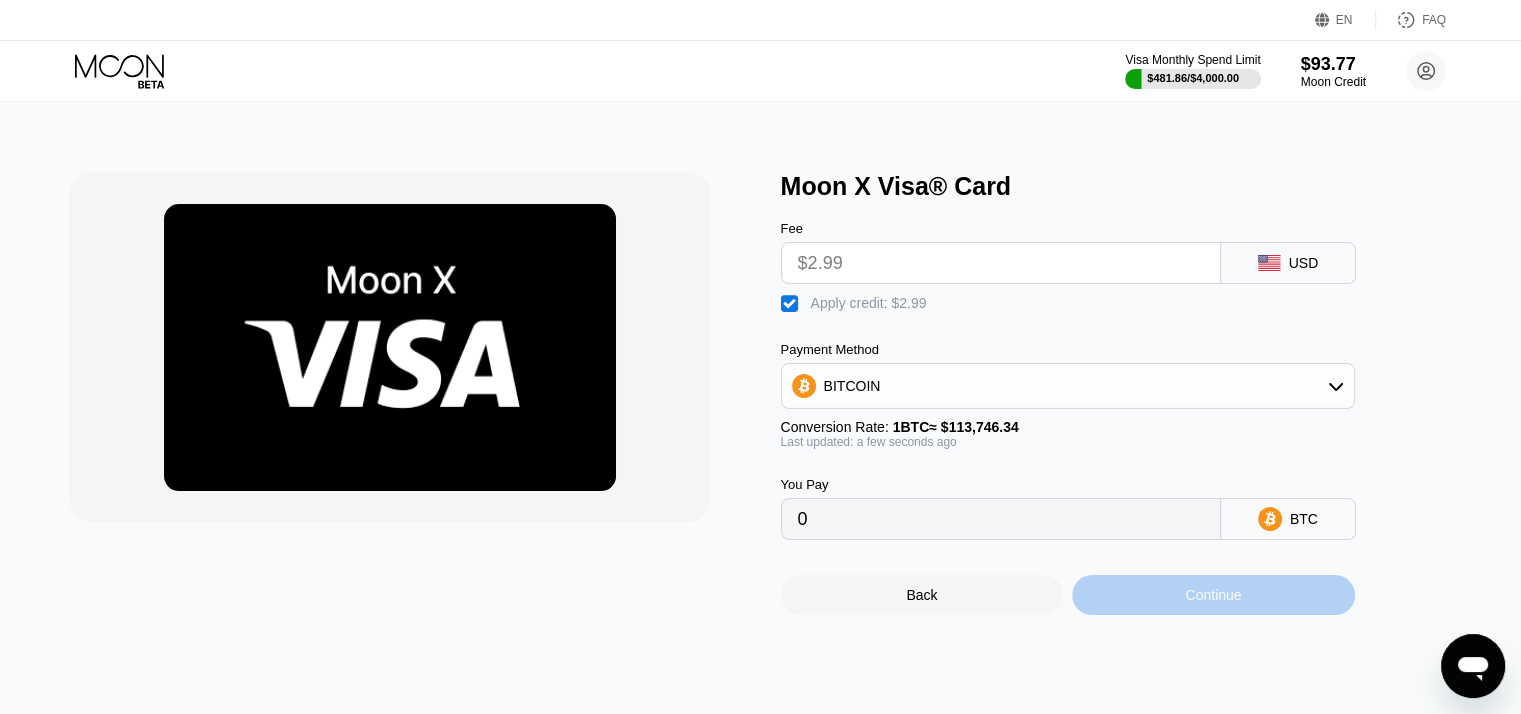 click on "Continue" at bounding box center [1213, 595] 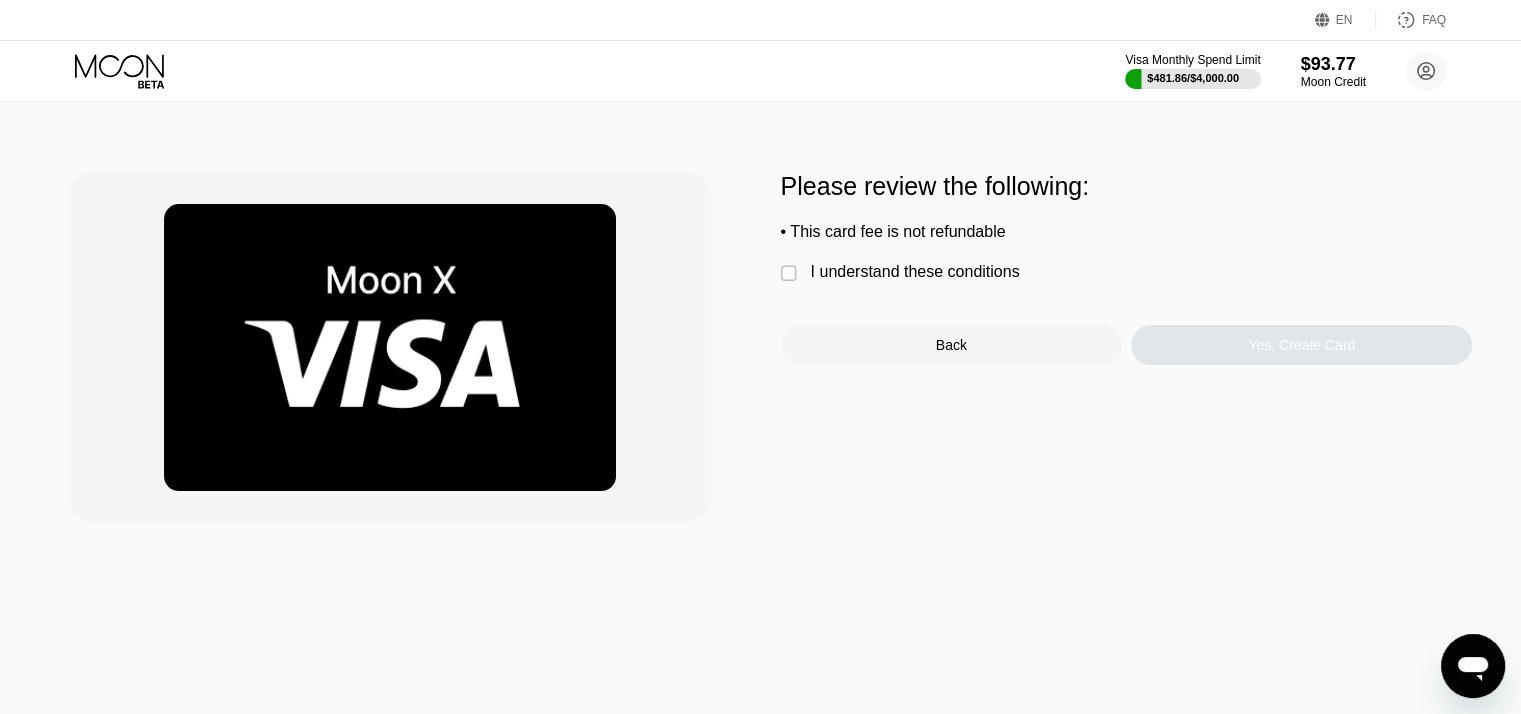 click on "" at bounding box center [791, 274] 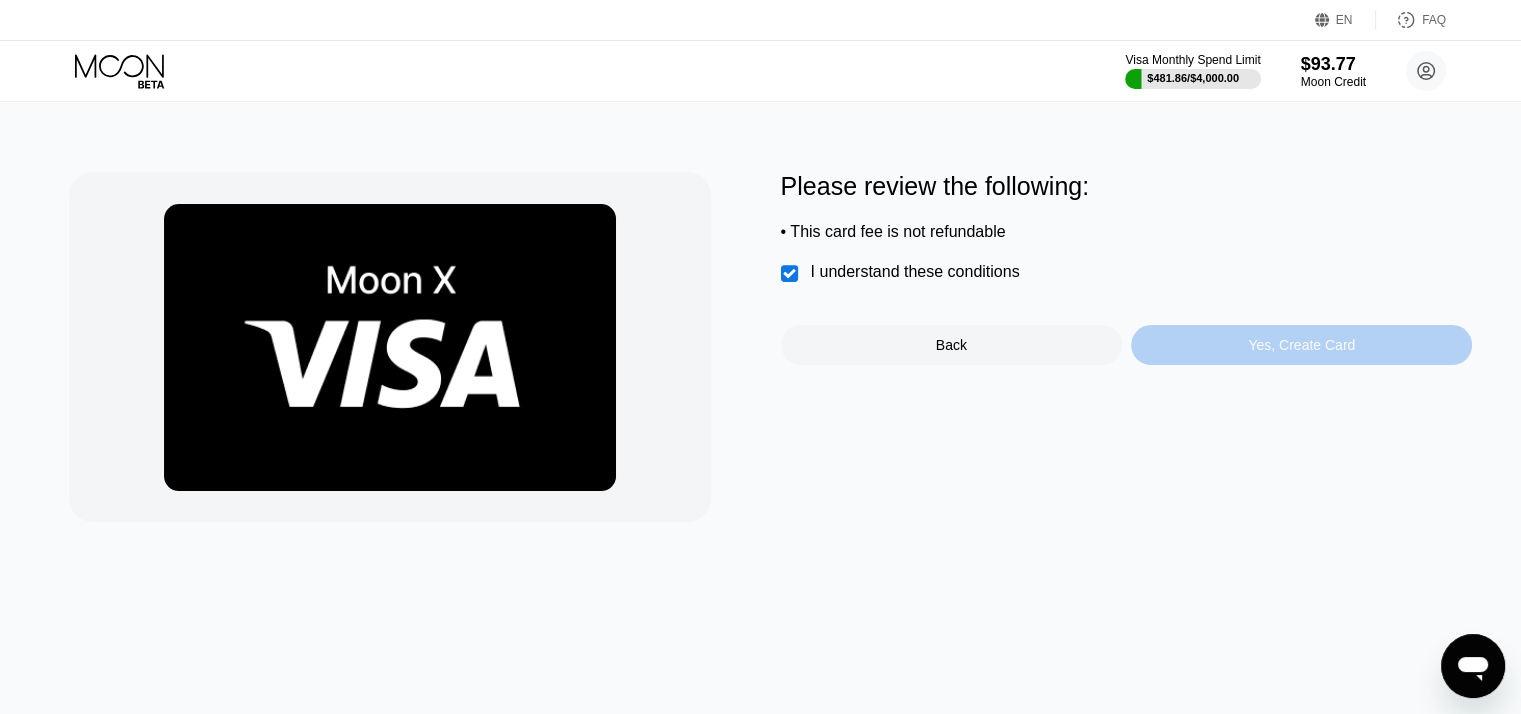 click on "Yes, Create Card" at bounding box center (1301, 345) 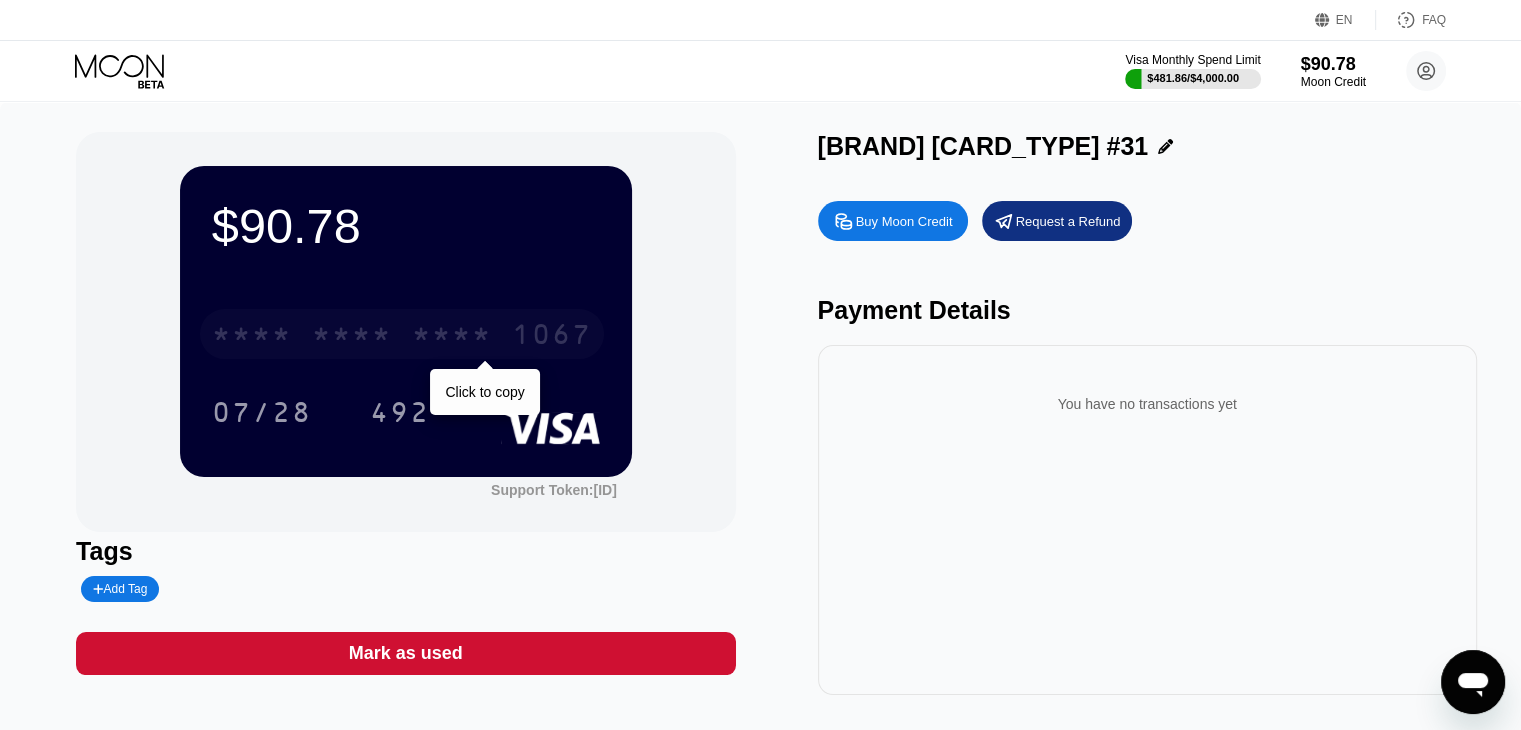 click on "1067" at bounding box center (552, 337) 